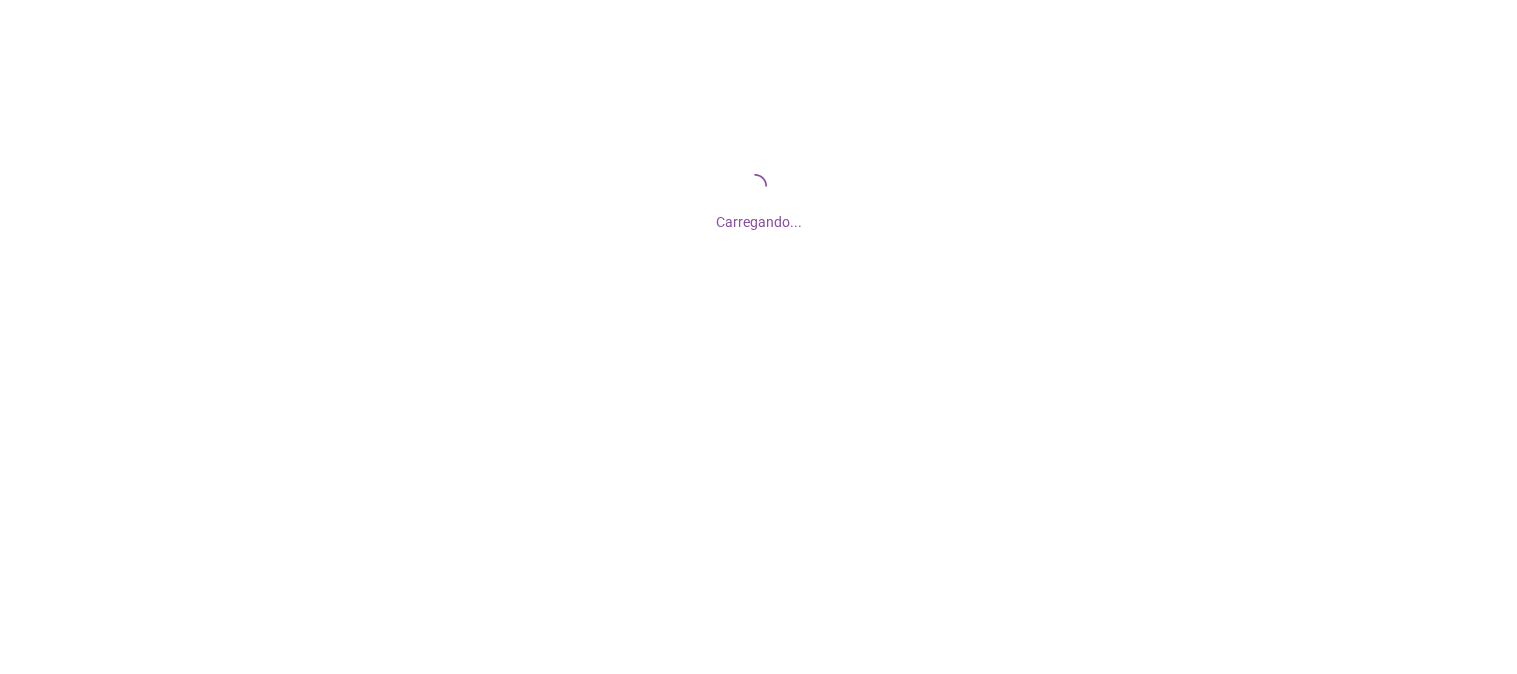 scroll, scrollTop: 0, scrollLeft: 0, axis: both 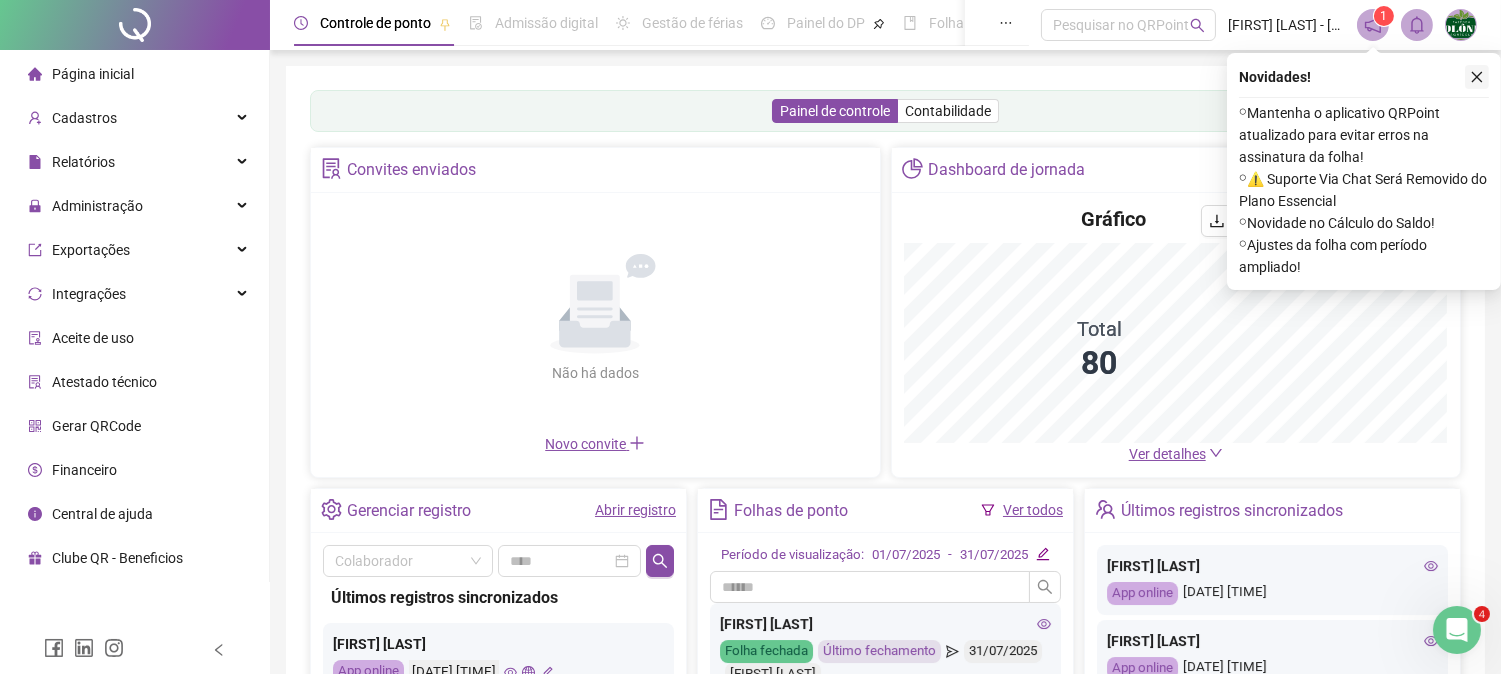 click 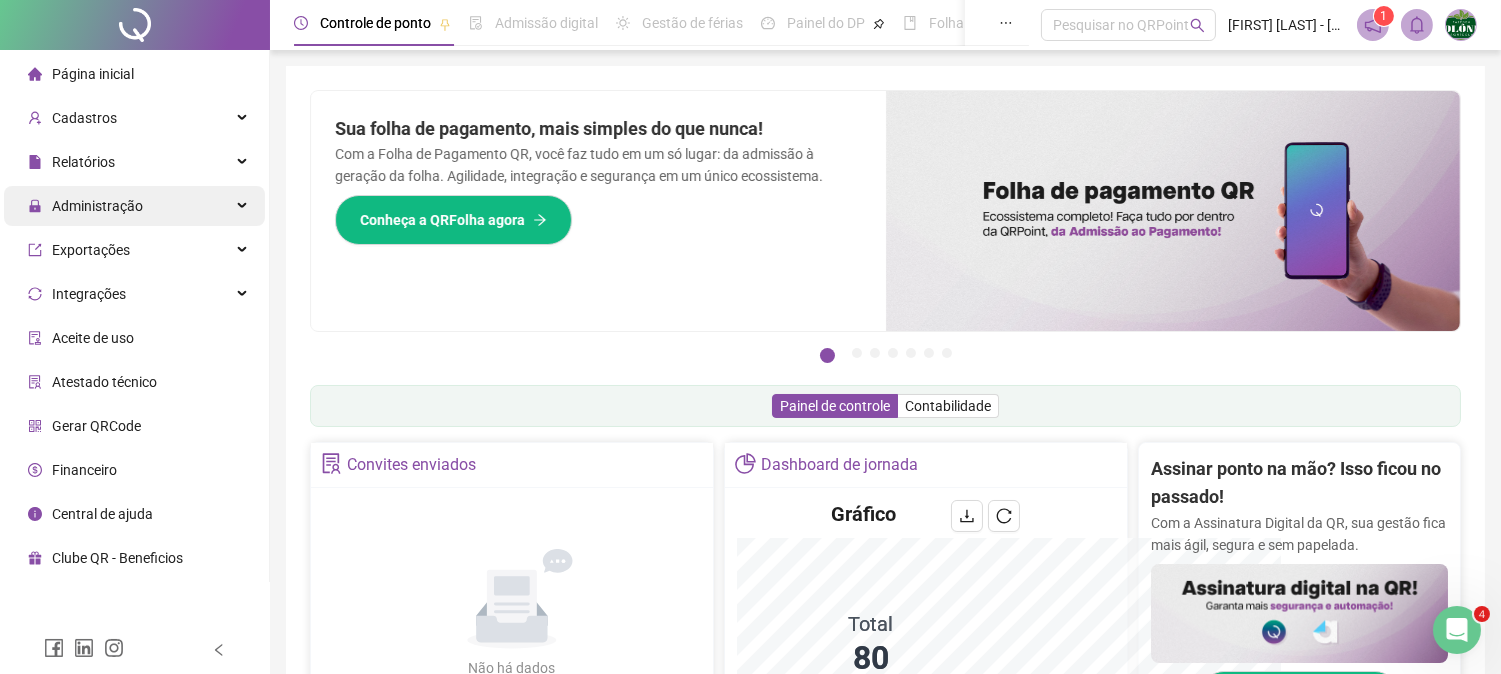 click on "Administração" at bounding box center [97, 206] 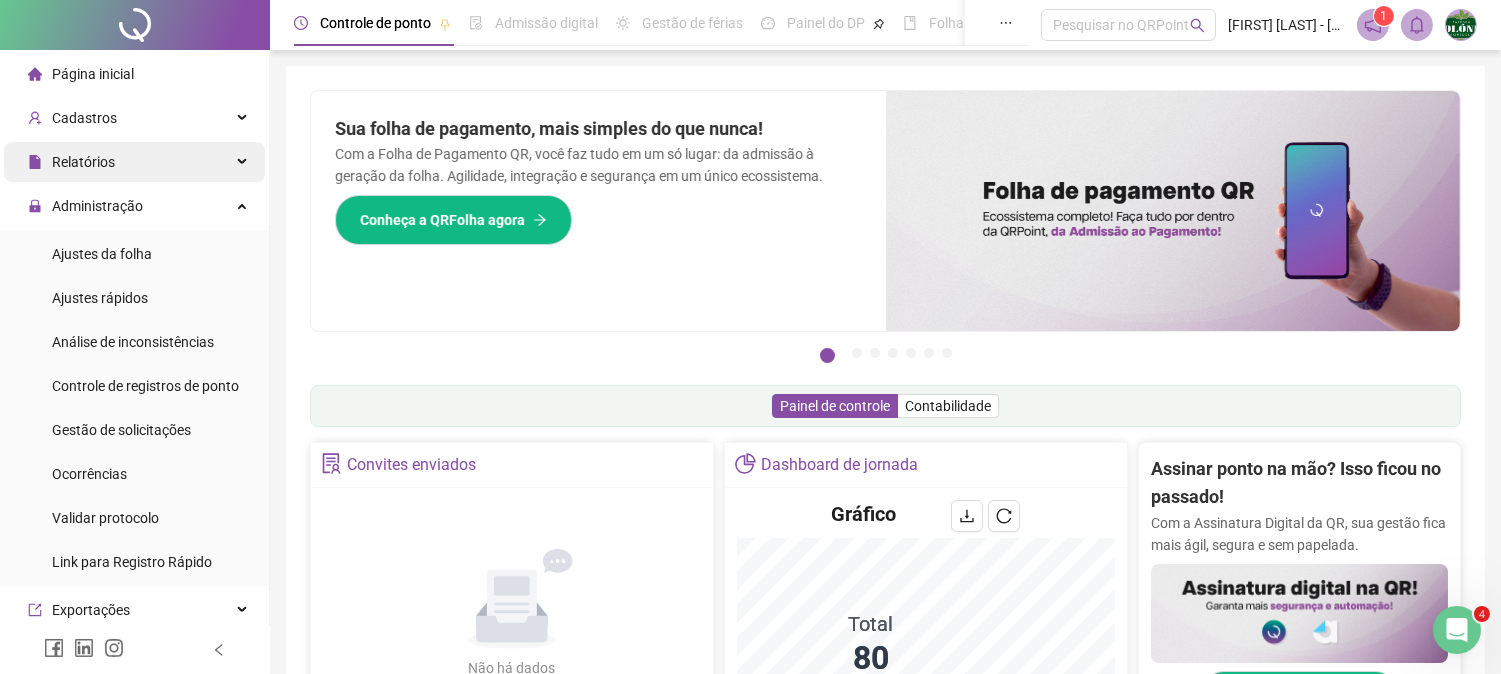 click on "Relatórios" at bounding box center (134, 162) 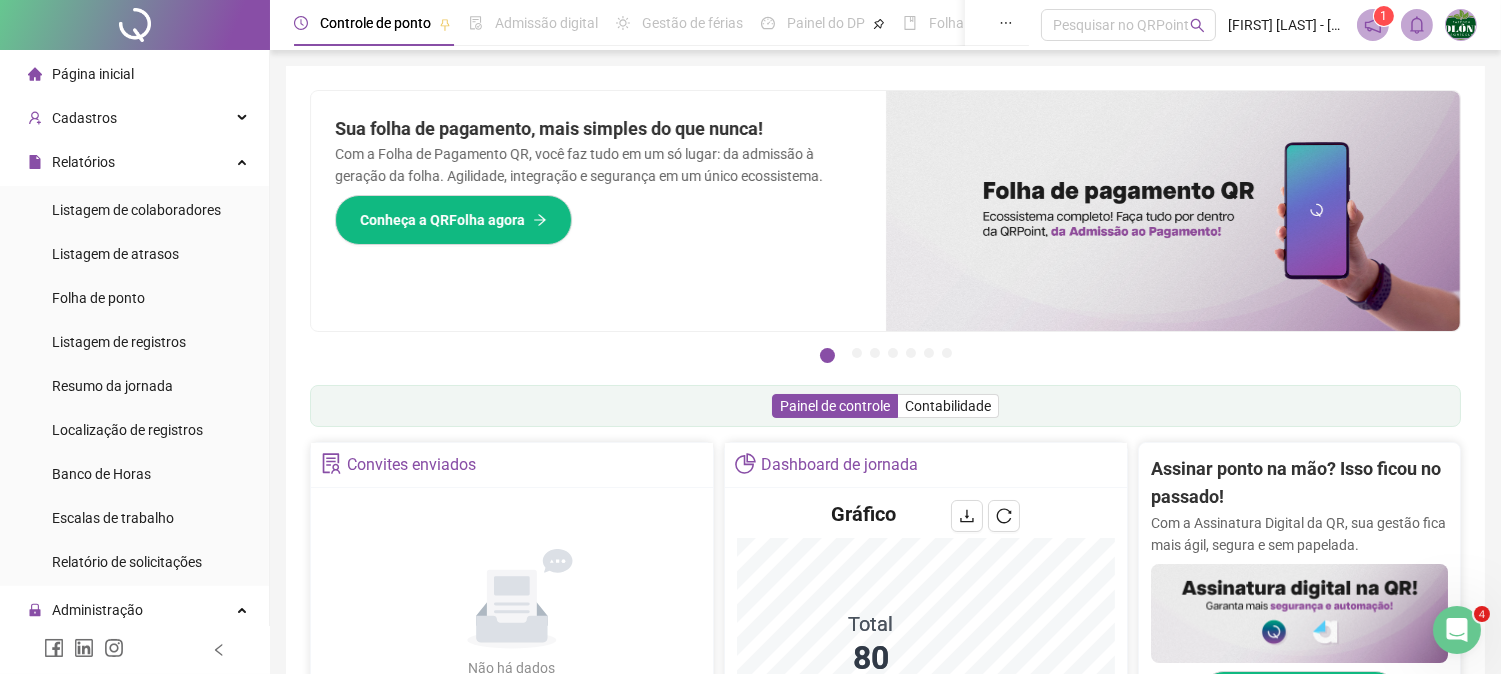 drag, startPoint x: 80, startPoint y: 282, endPoint x: 635, endPoint y: 0, distance: 622.53436 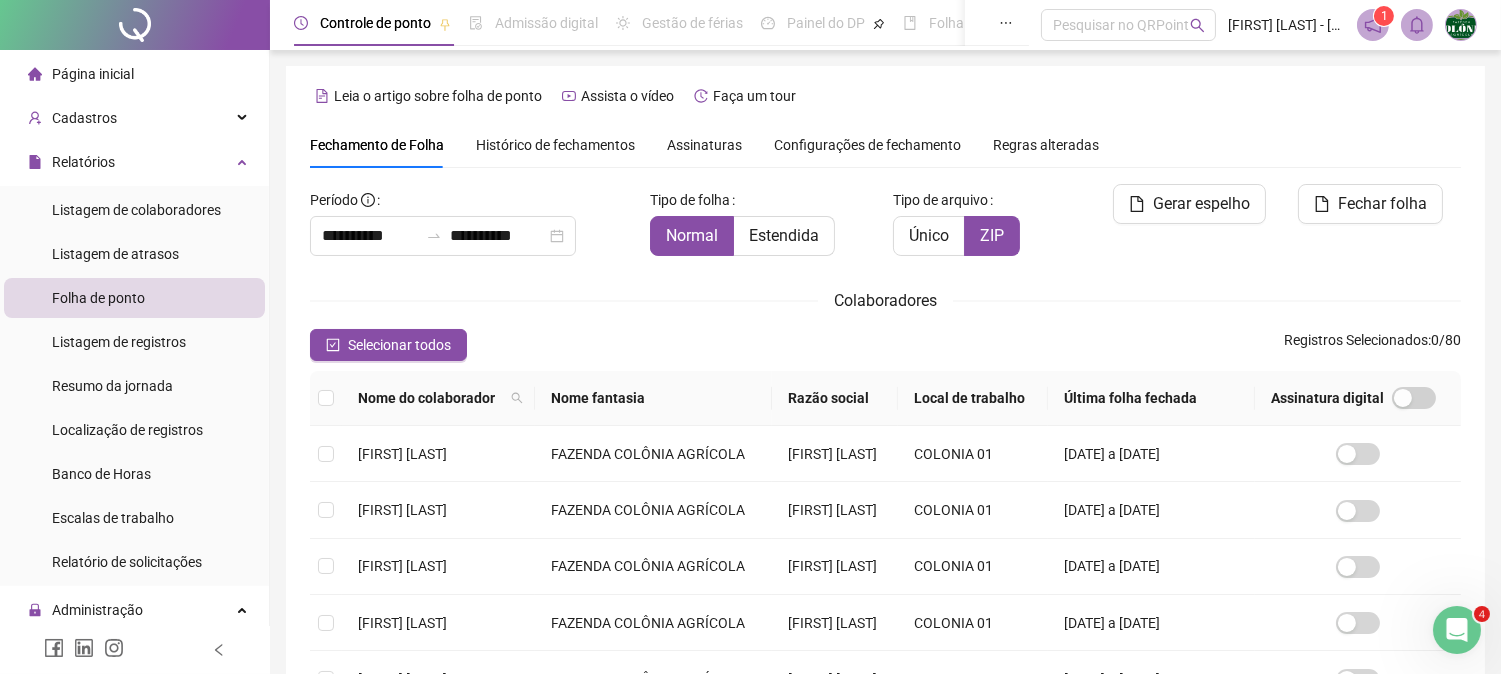 scroll, scrollTop: 72, scrollLeft: 0, axis: vertical 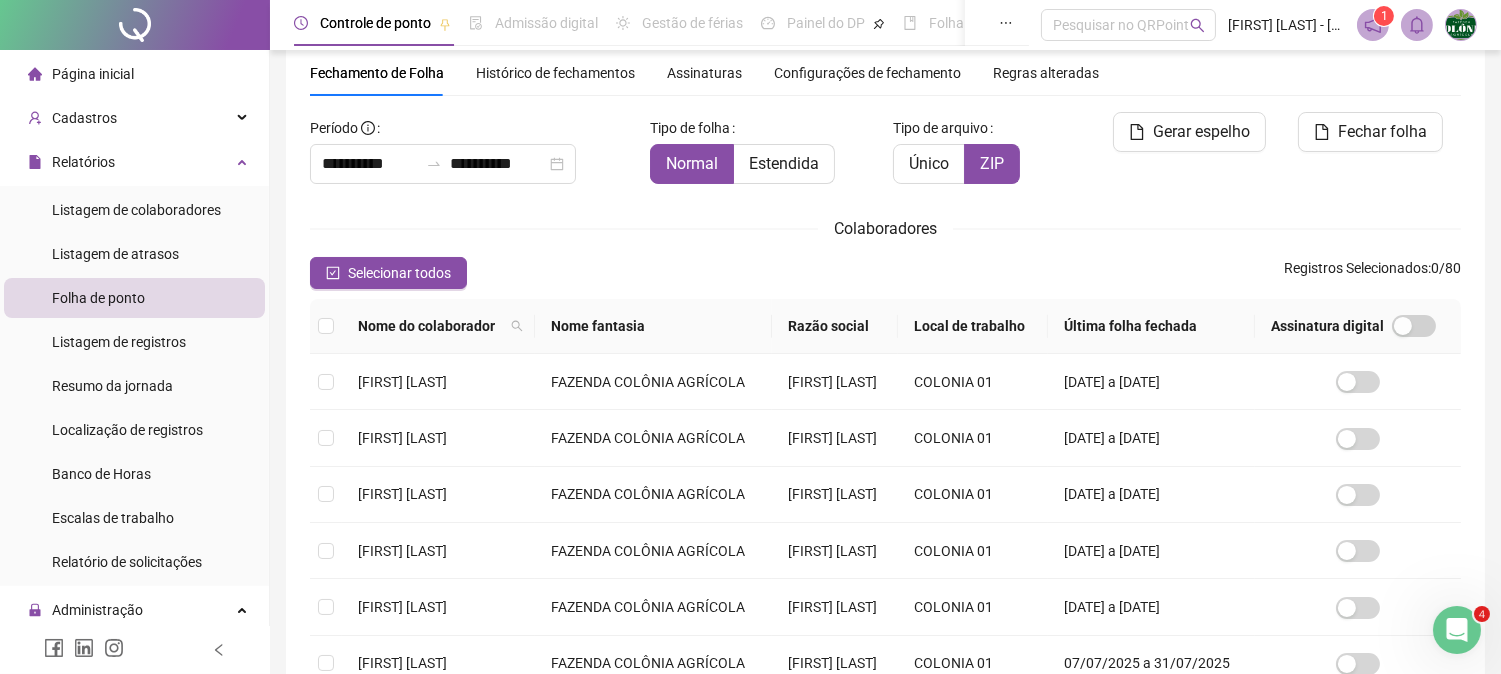 click on "Histórico de fechamentos" at bounding box center [555, 73] 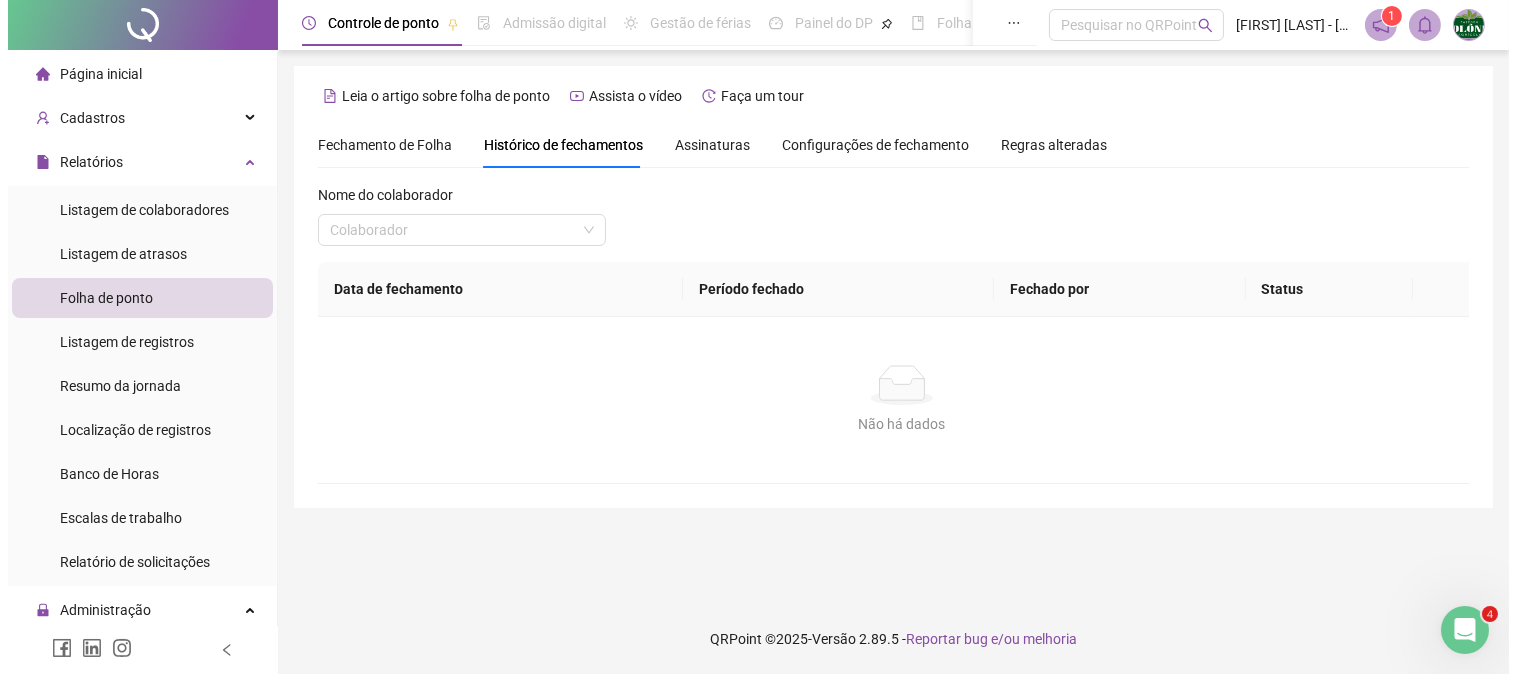 scroll, scrollTop: 0, scrollLeft: 0, axis: both 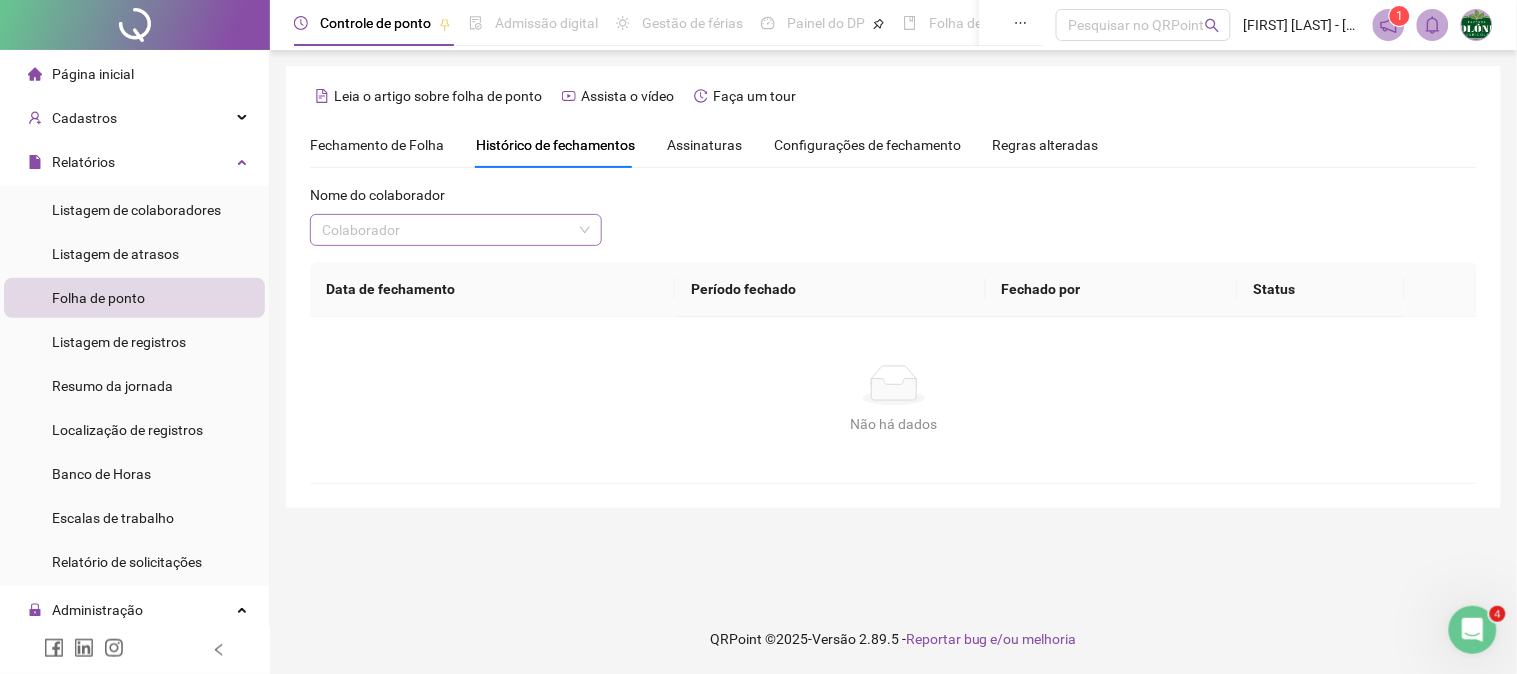 click at bounding box center [447, 230] 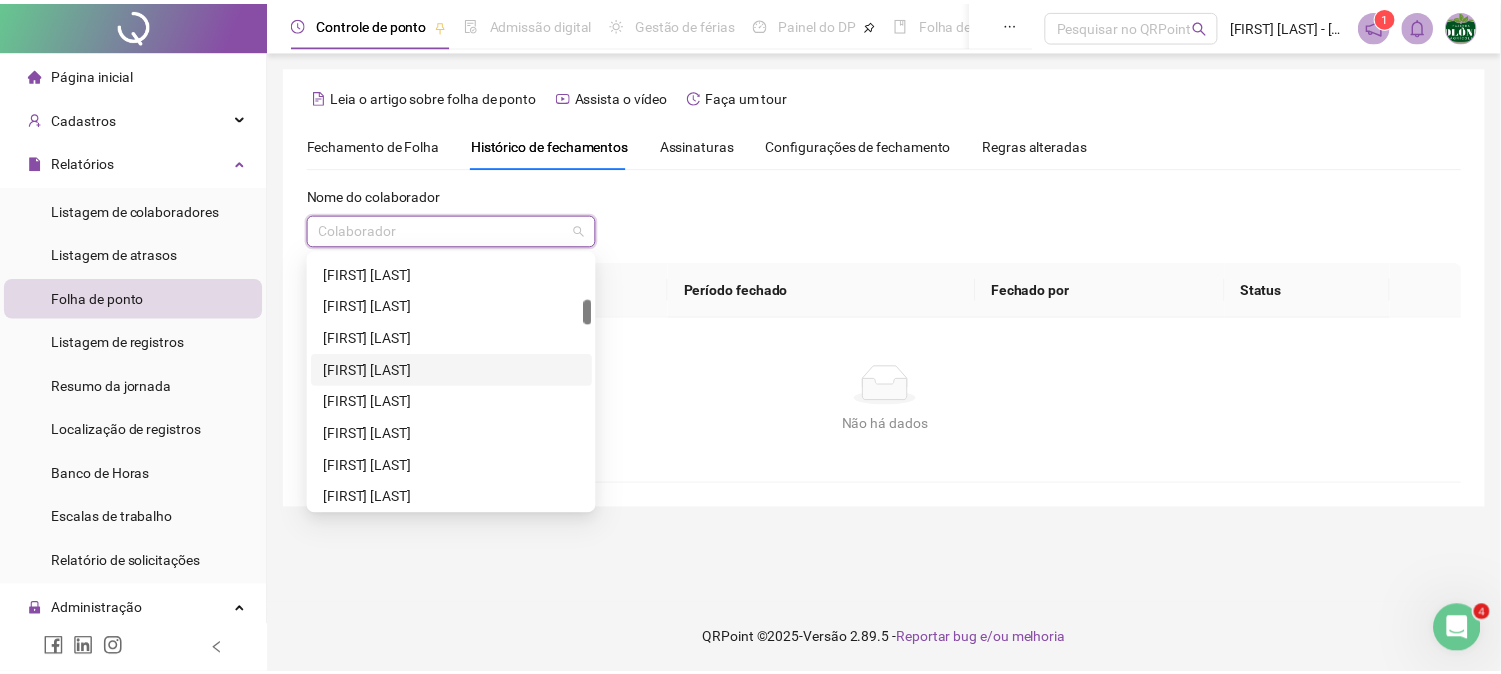 scroll, scrollTop: 777, scrollLeft: 0, axis: vertical 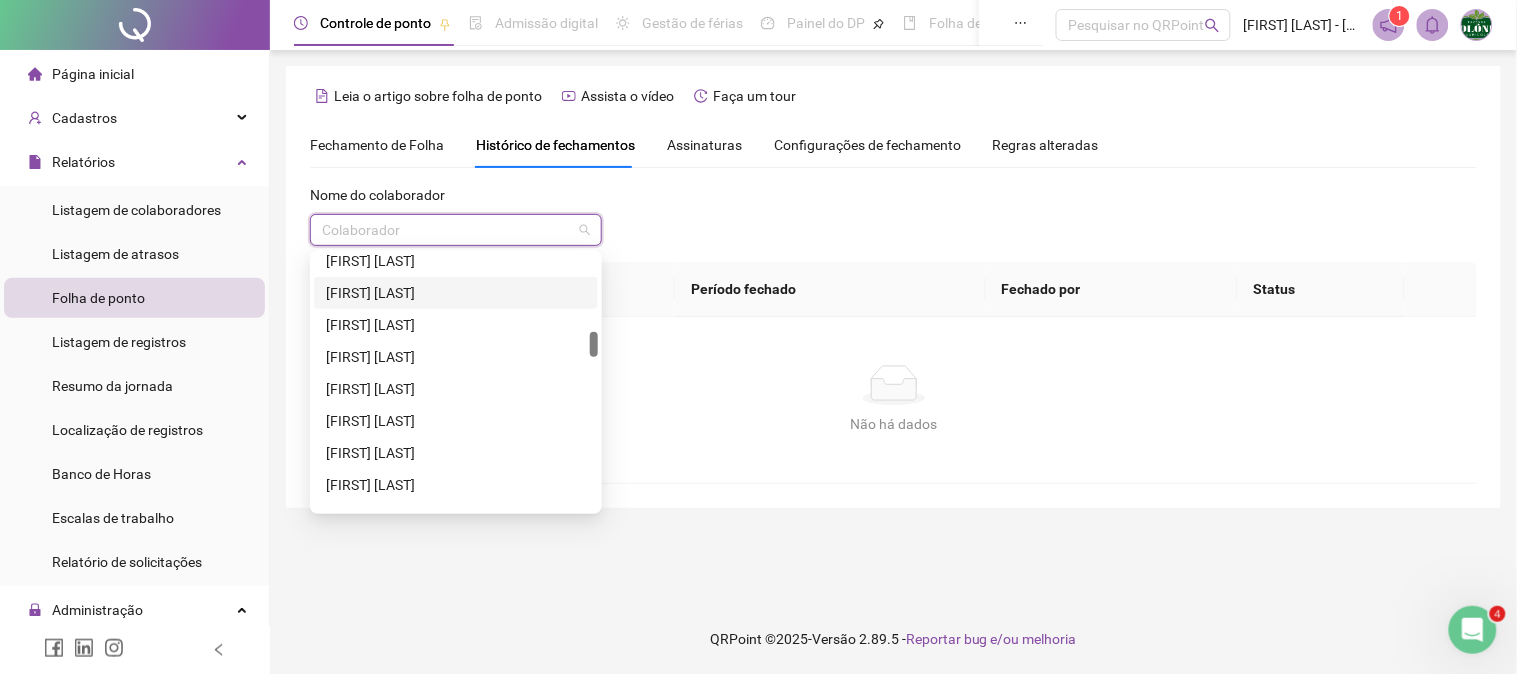 click on "[FIRST] [LAST]" at bounding box center (456, 293) 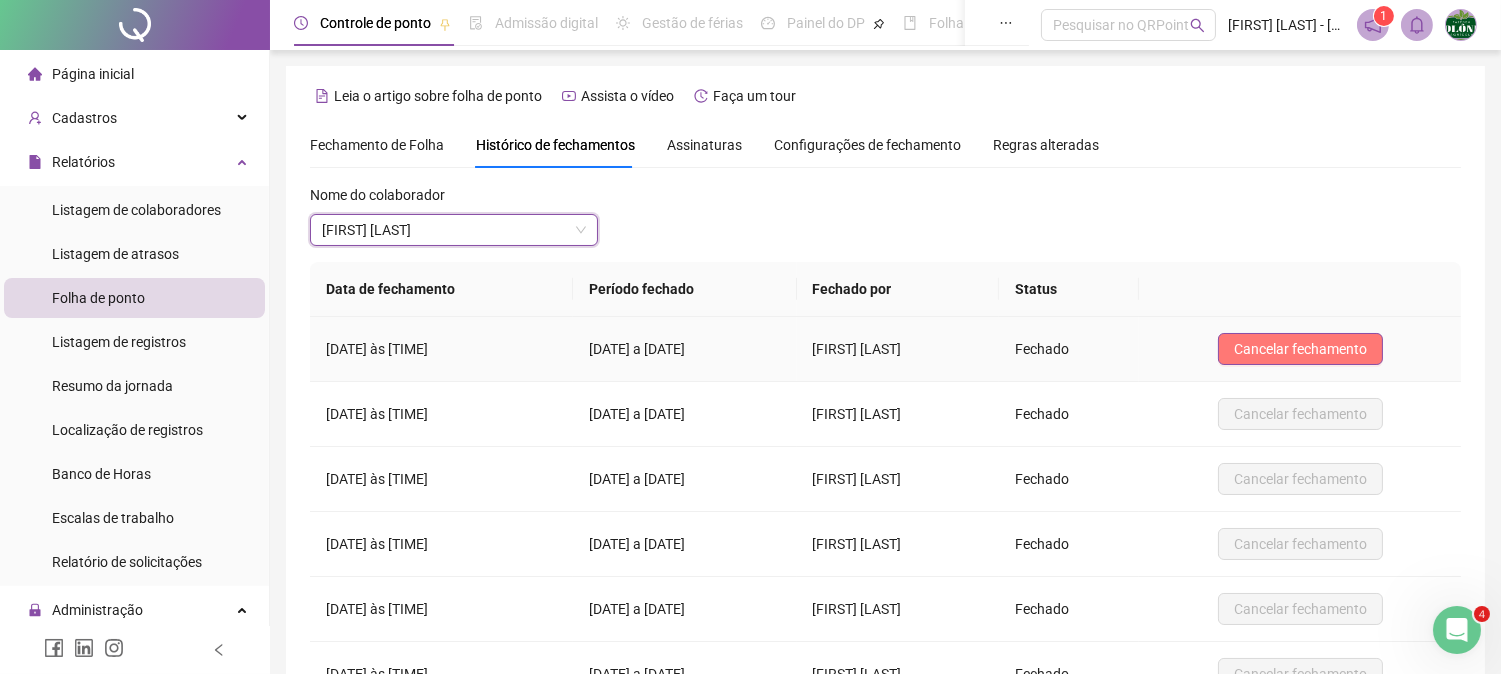 click on "Cancelar fechamento" at bounding box center (1300, 349) 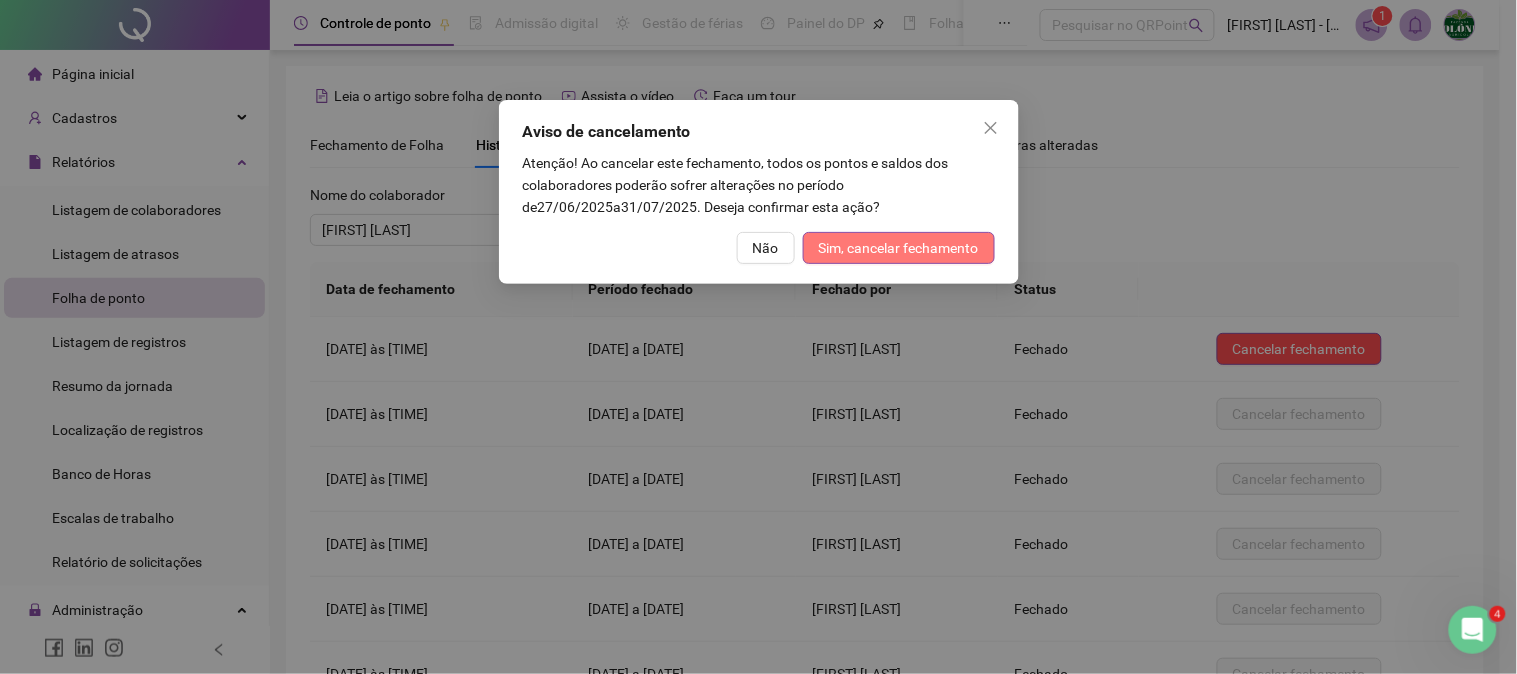 click on "Sim, cancelar fechamento" at bounding box center [899, 248] 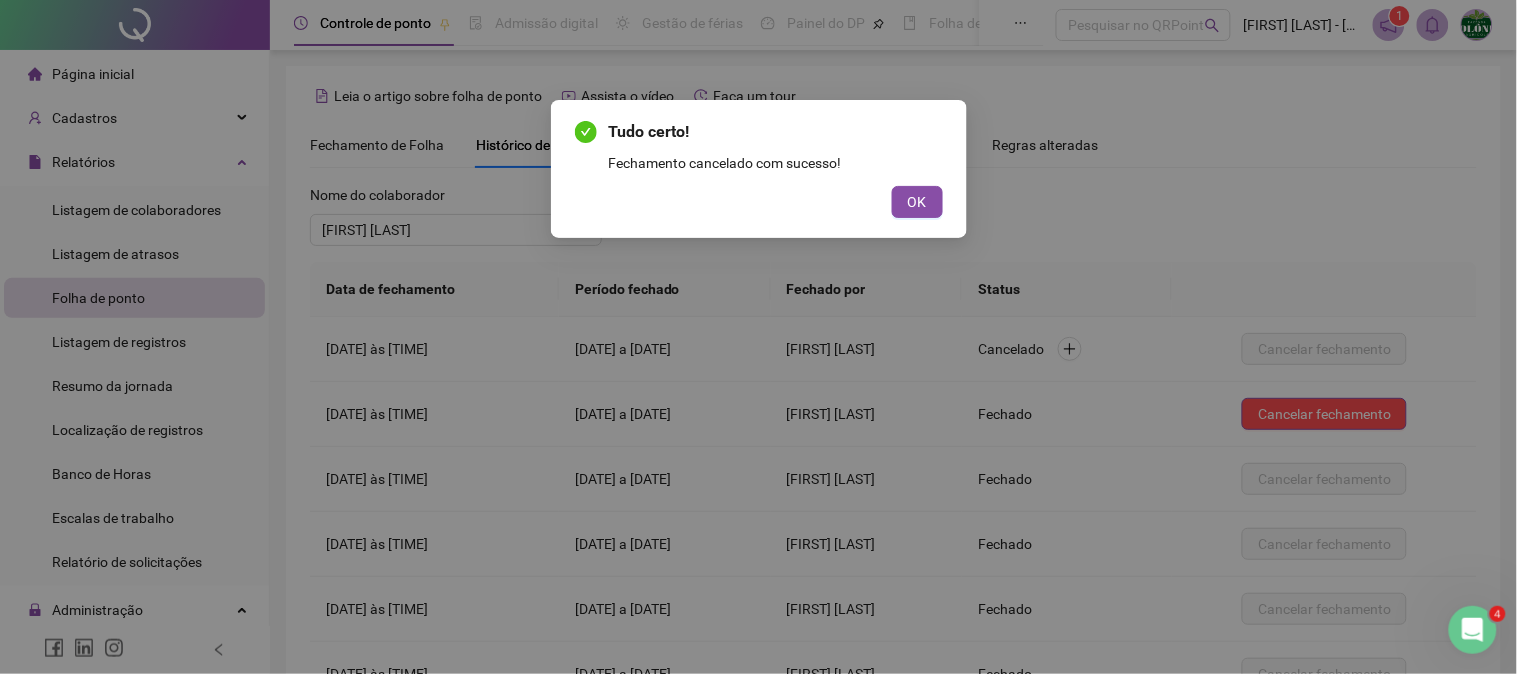drag, startPoint x: 926, startPoint y: 211, endPoint x: 905, endPoint y: 204, distance: 22.135944 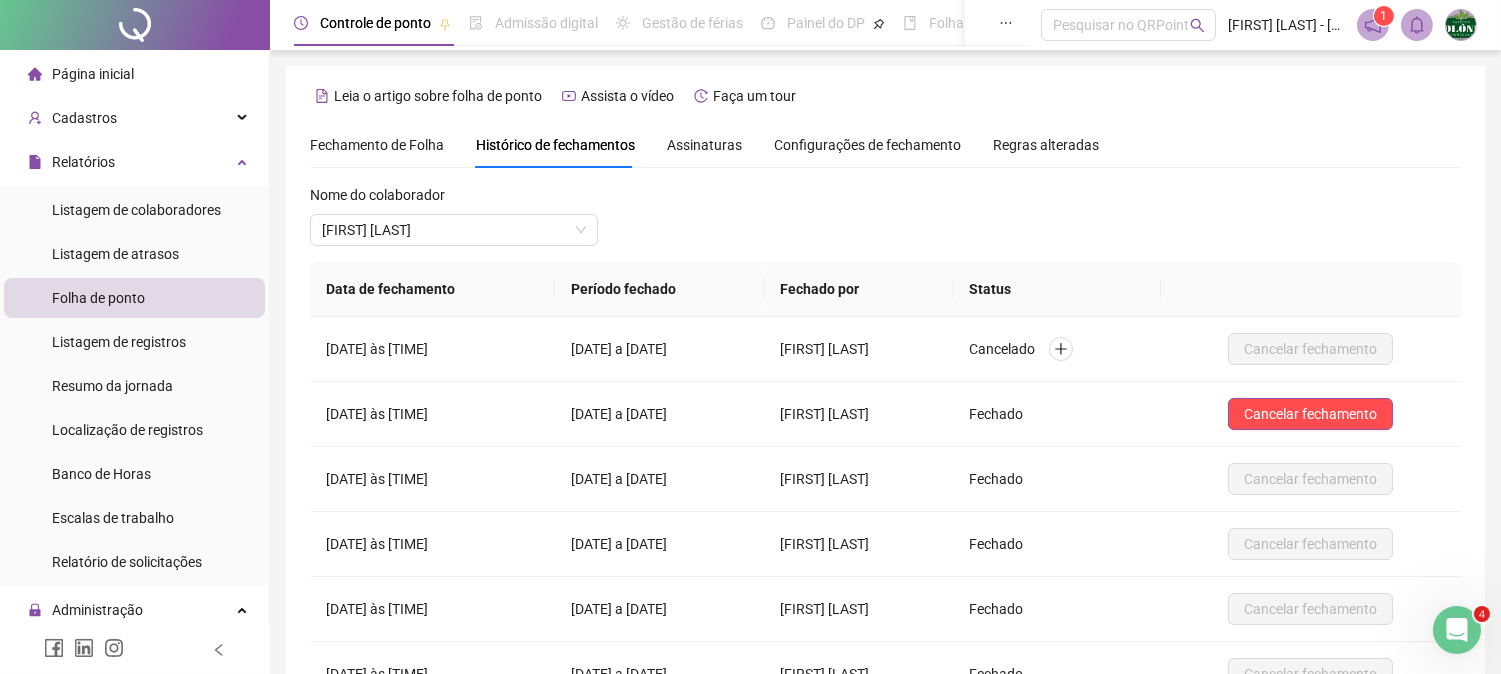 click on "Folha de ponto" at bounding box center (98, 298) 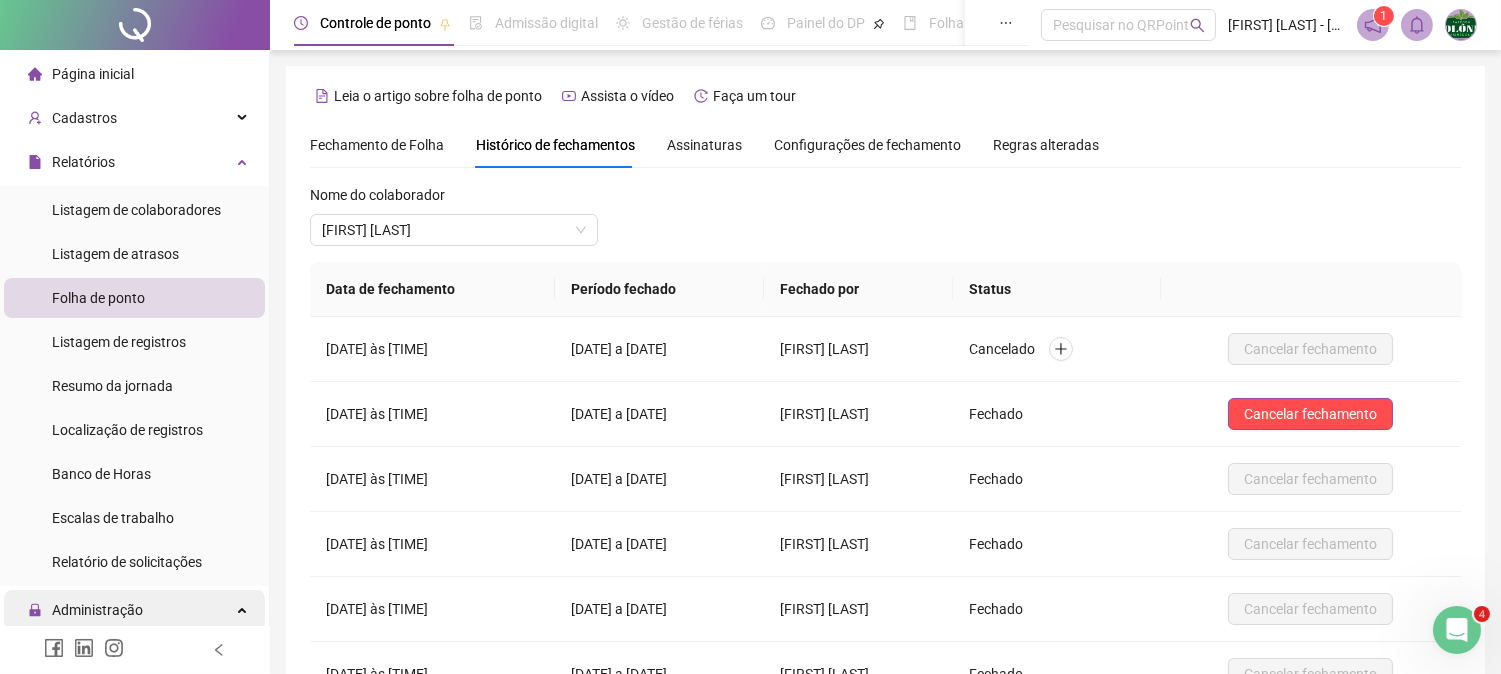click on "Administração" at bounding box center (85, 610) 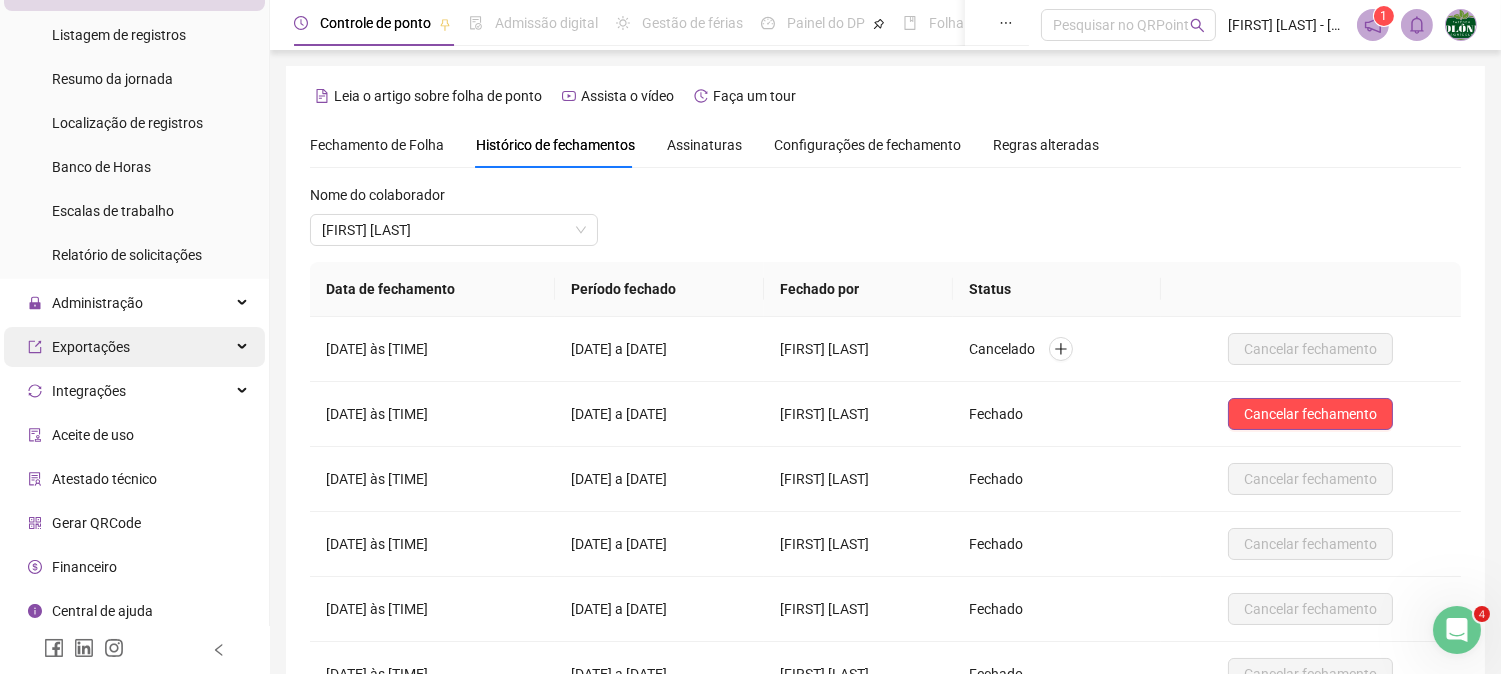 scroll, scrollTop: 311, scrollLeft: 0, axis: vertical 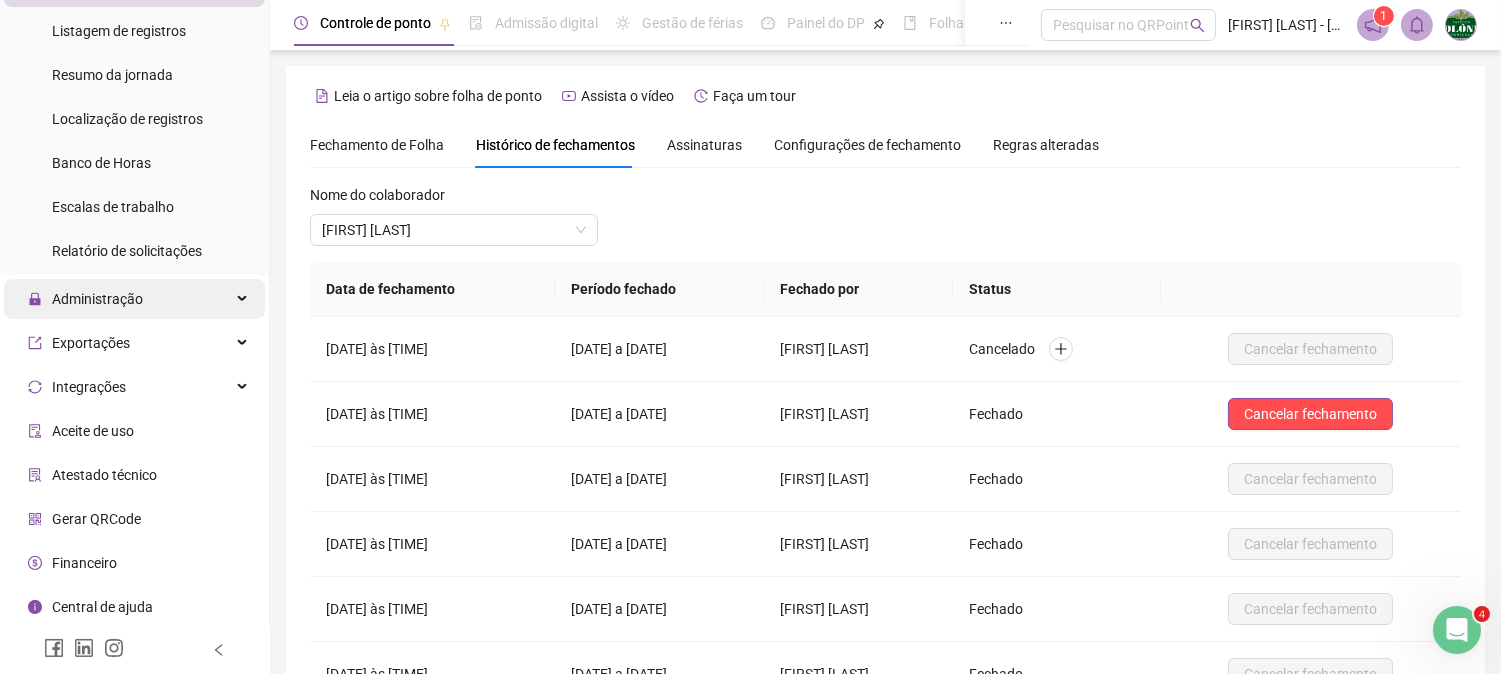 click on "Administração" at bounding box center [97, 299] 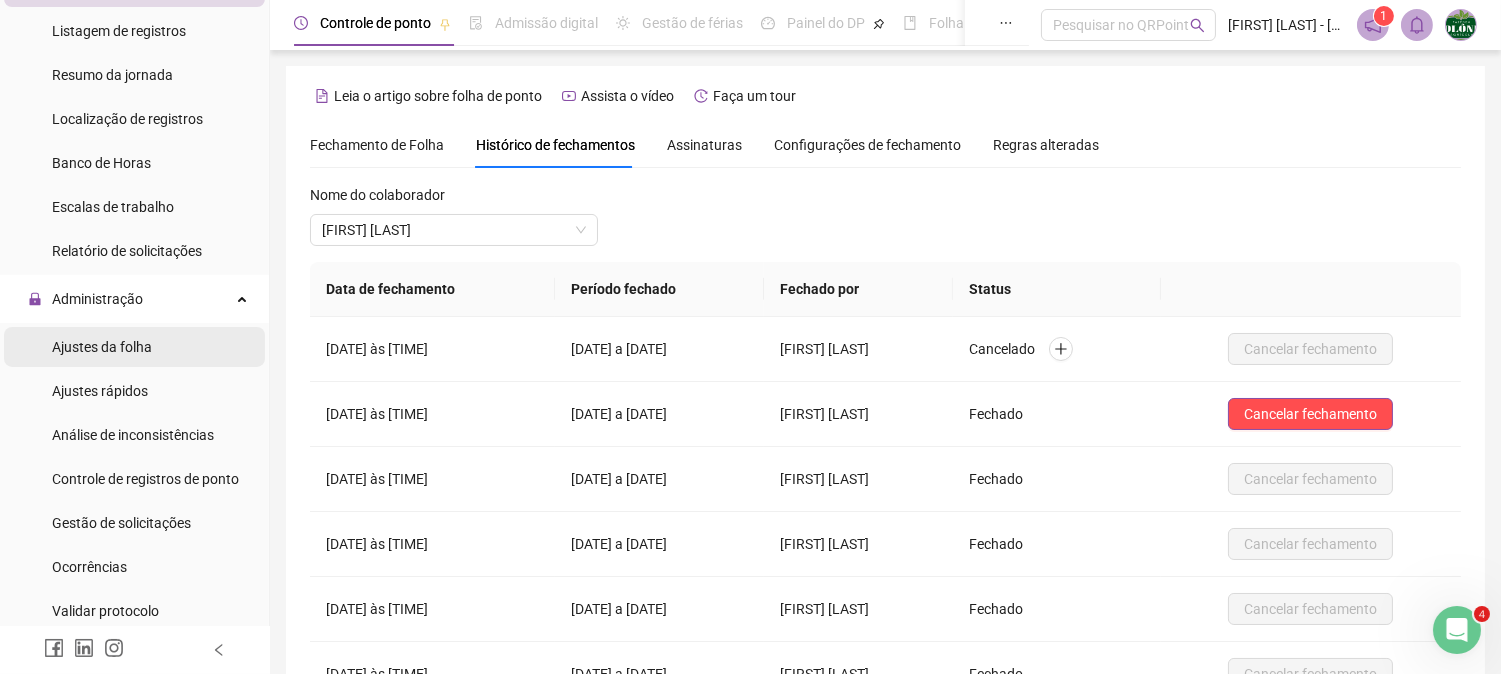 click on "Ajustes da folha" at bounding box center [102, 347] 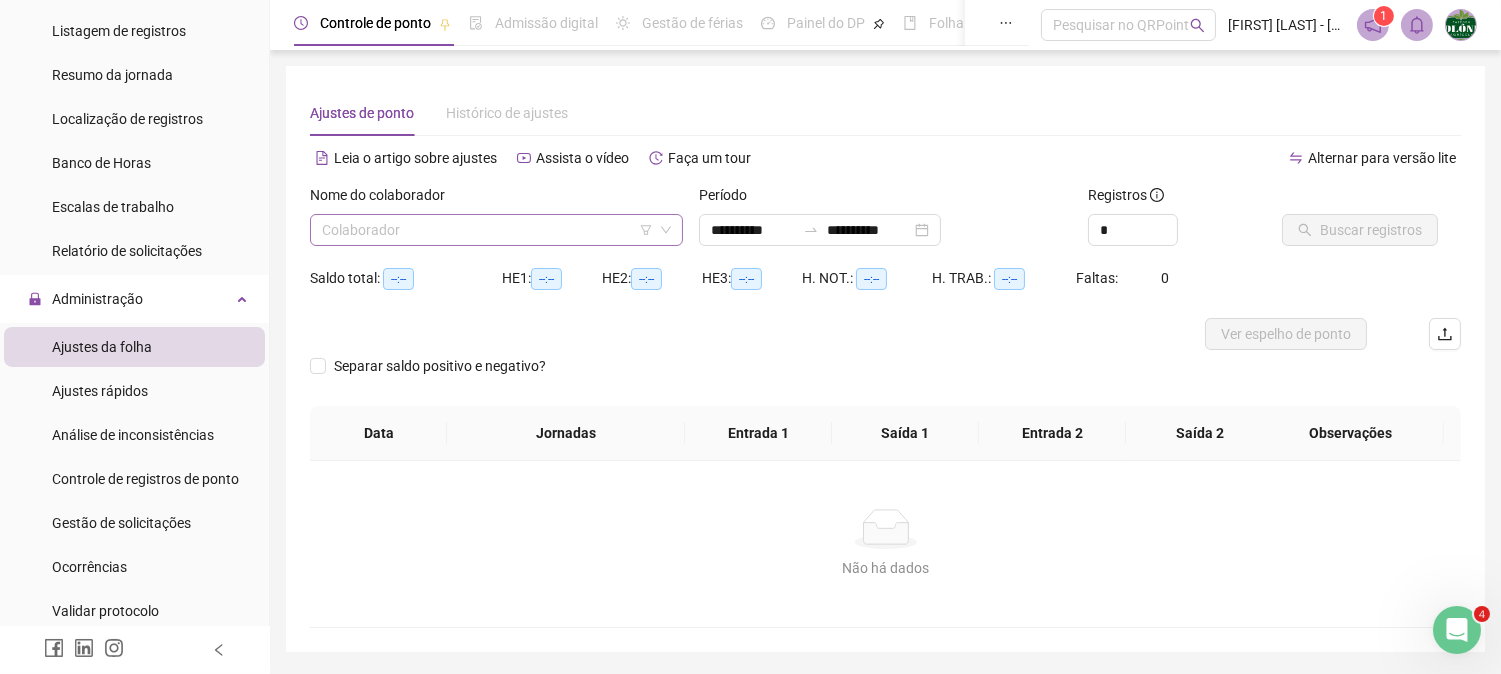 click at bounding box center [487, 230] 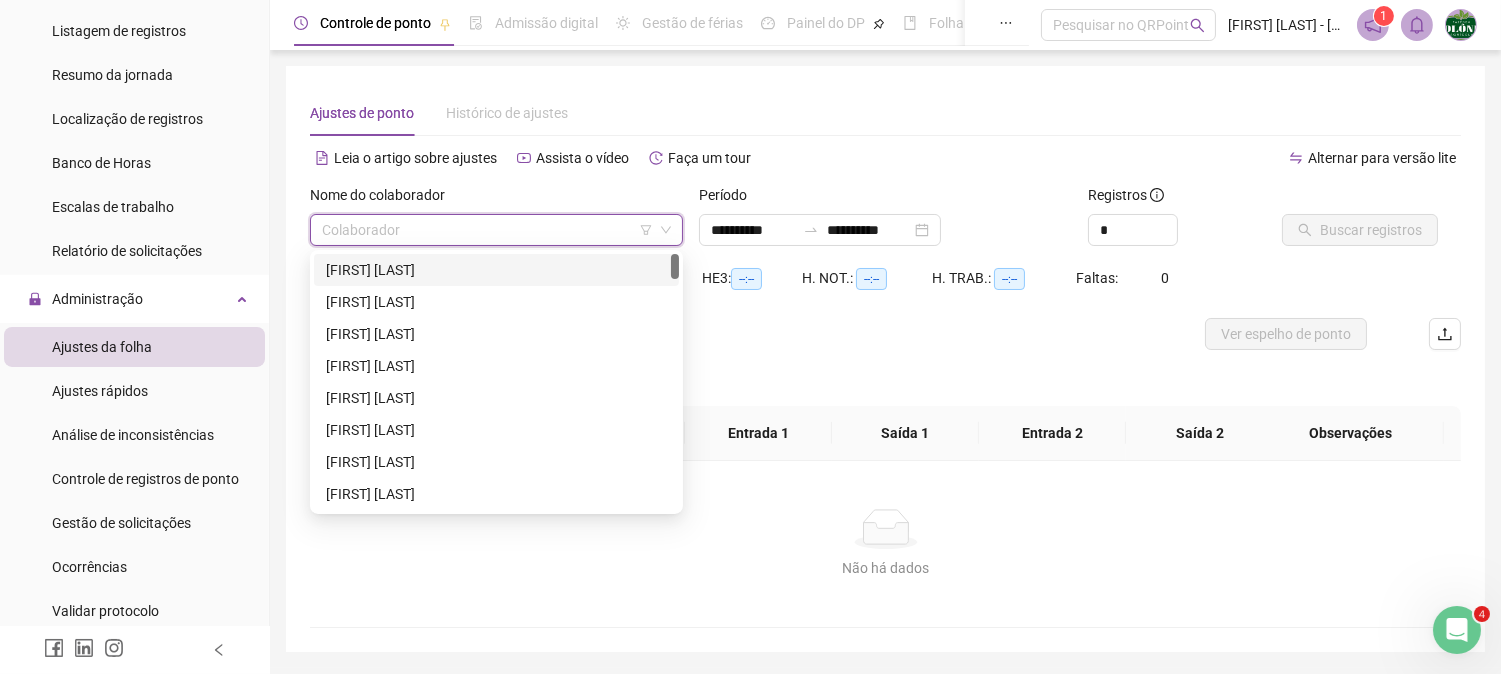 click at bounding box center (487, 230) 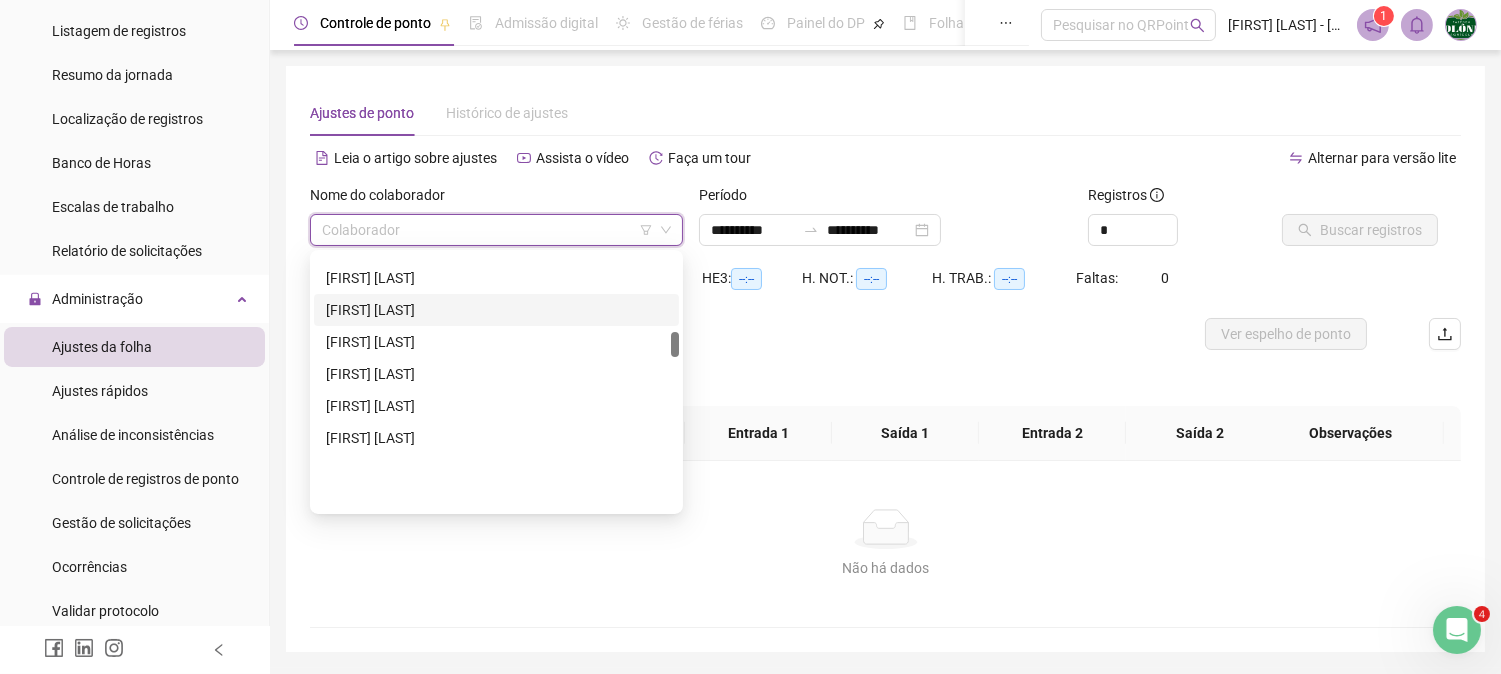 scroll, scrollTop: 777, scrollLeft: 0, axis: vertical 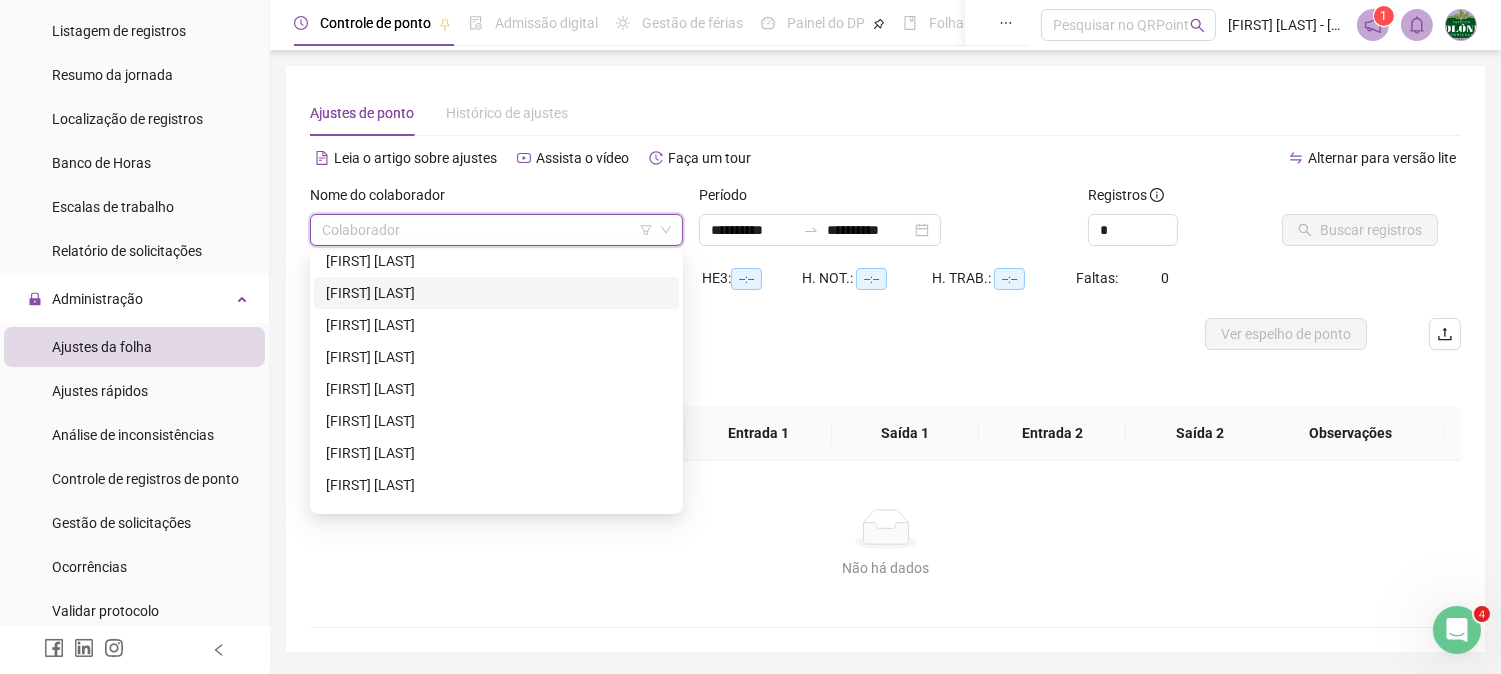 click on "[FIRST] [LAST]" at bounding box center [496, 293] 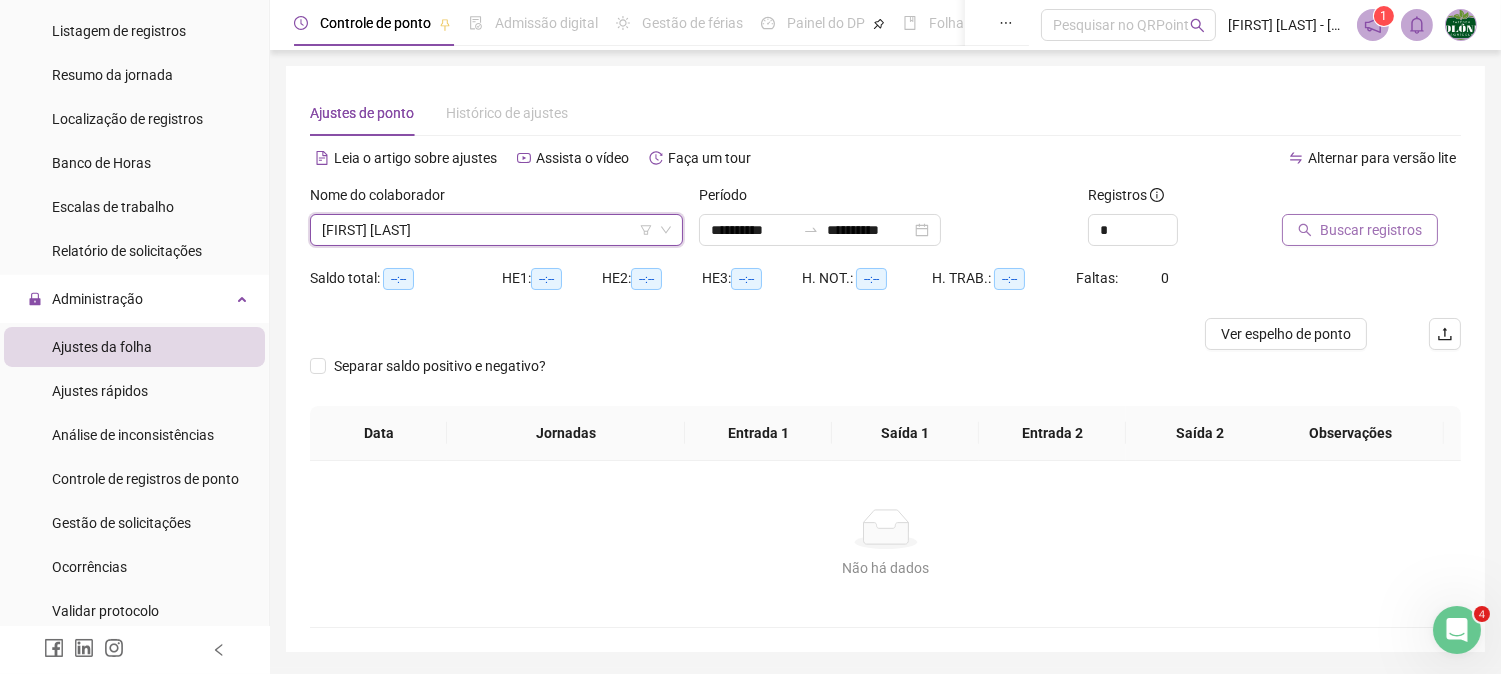 click on "Buscar registros" at bounding box center [1371, 230] 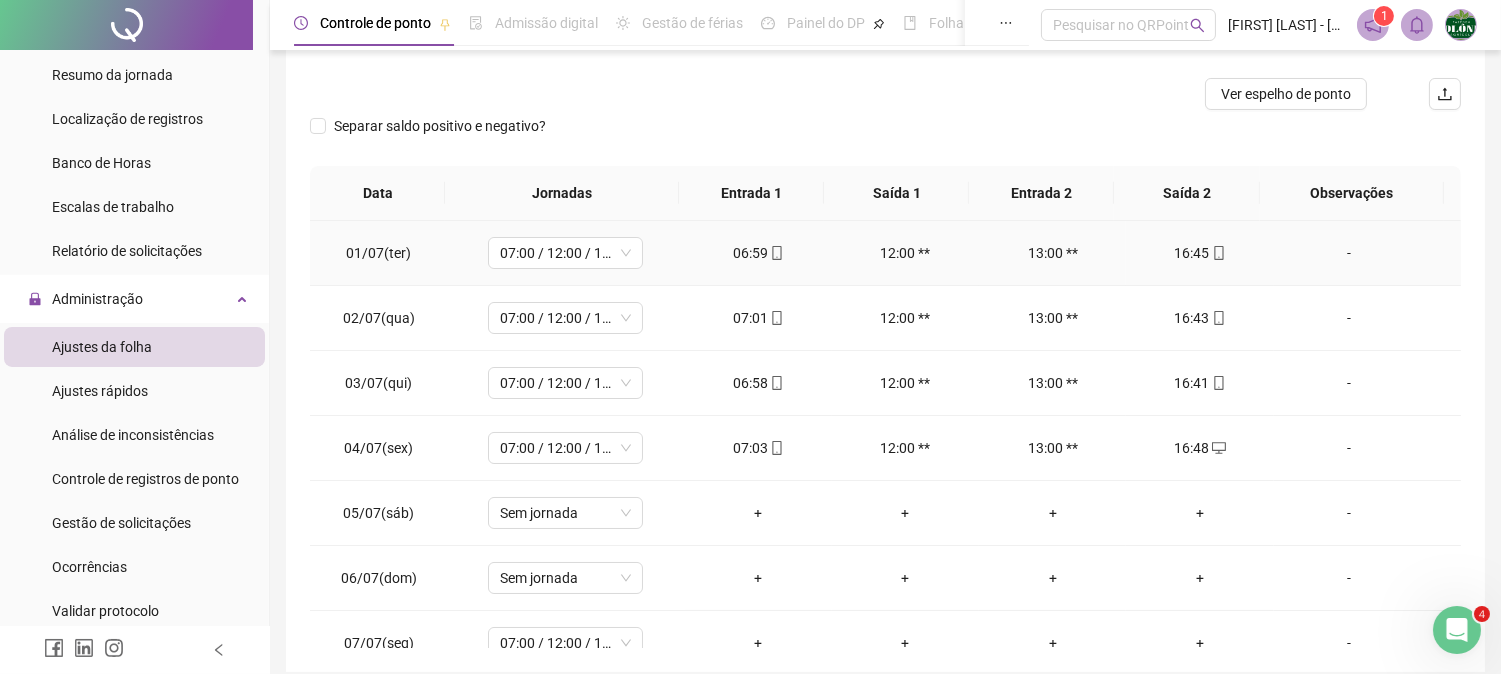 scroll, scrollTop: 323, scrollLeft: 0, axis: vertical 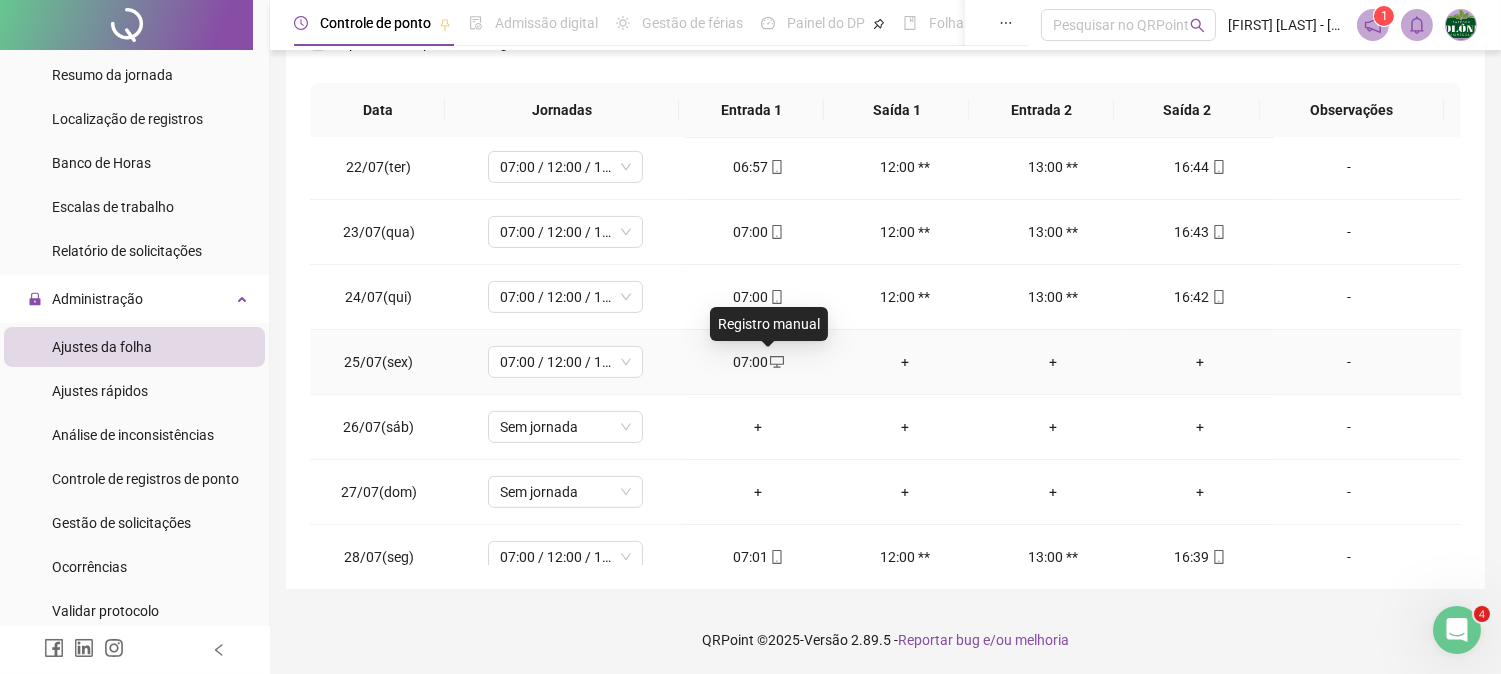 click 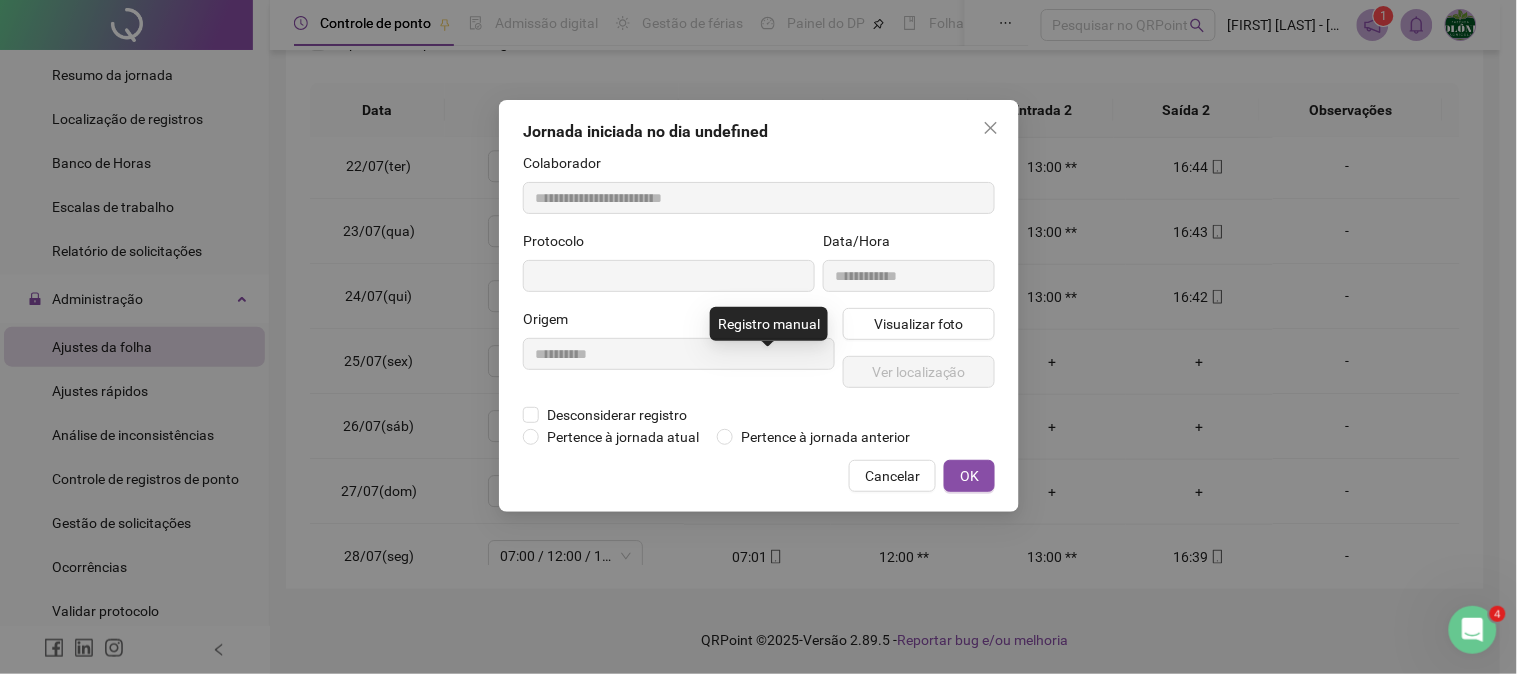 type on "**********" 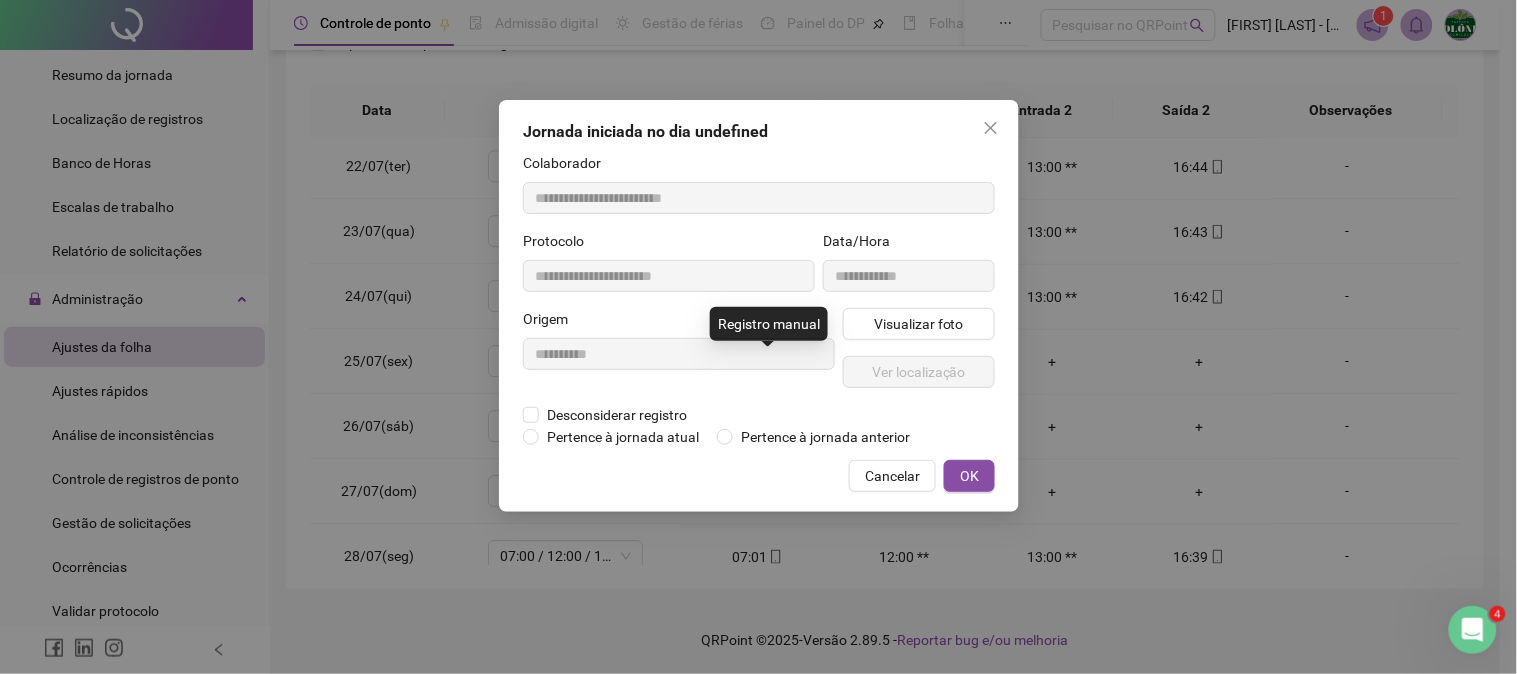 type on "**********" 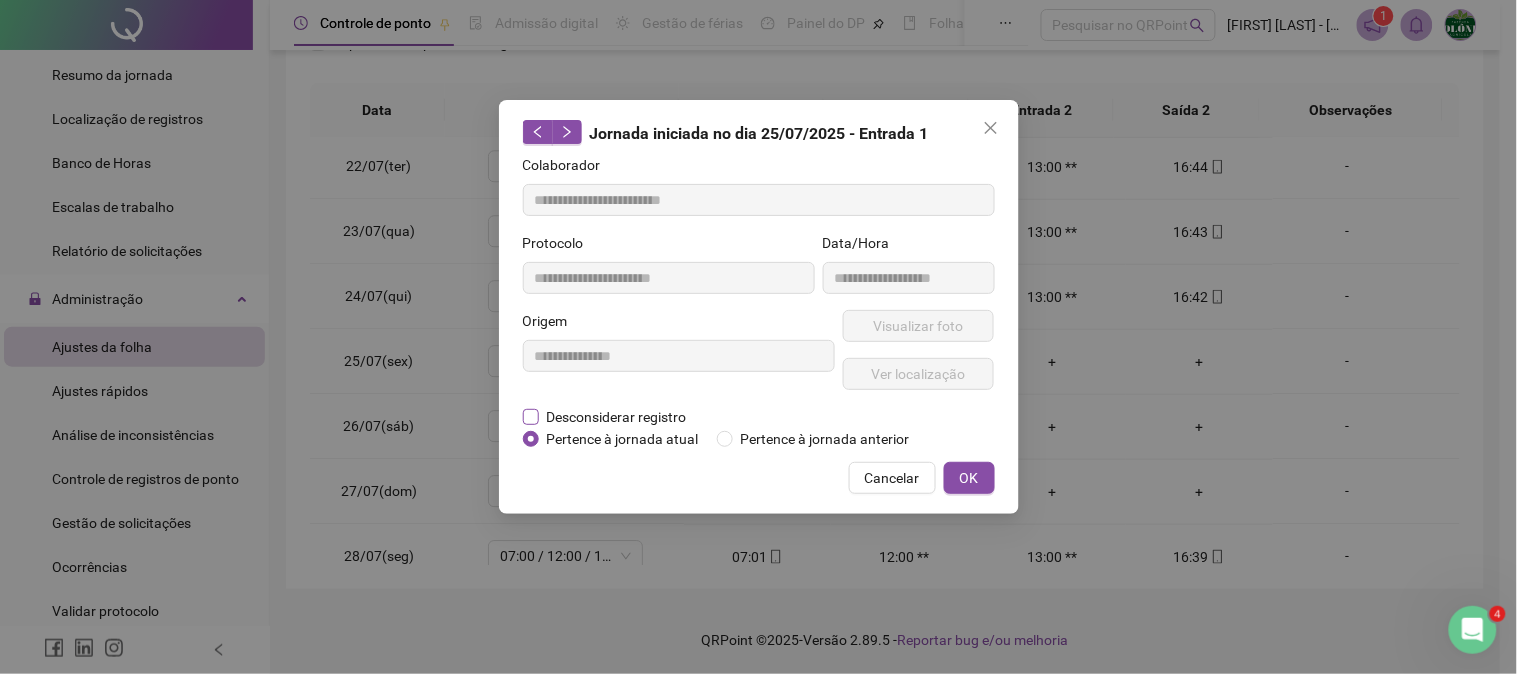 click on "Desconsiderar registro" at bounding box center [617, 417] 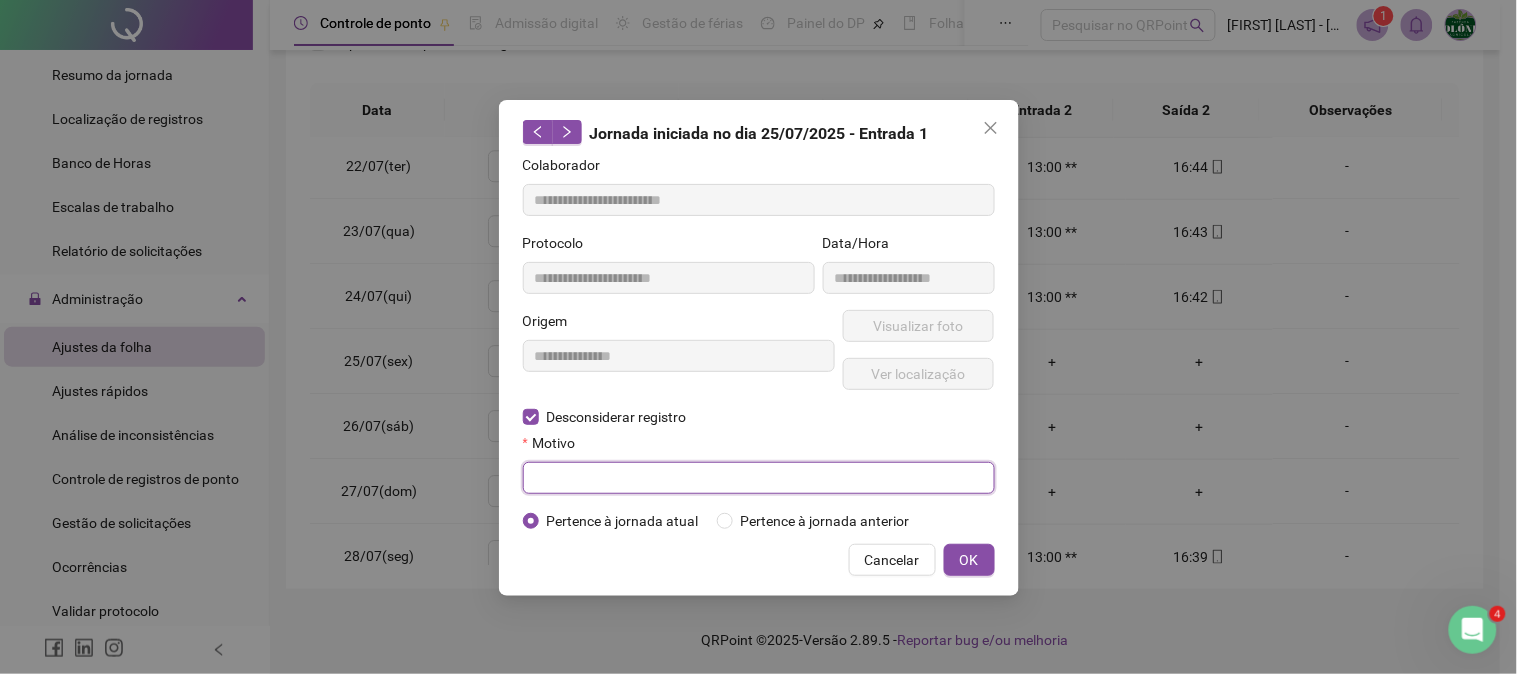 click at bounding box center [759, 478] 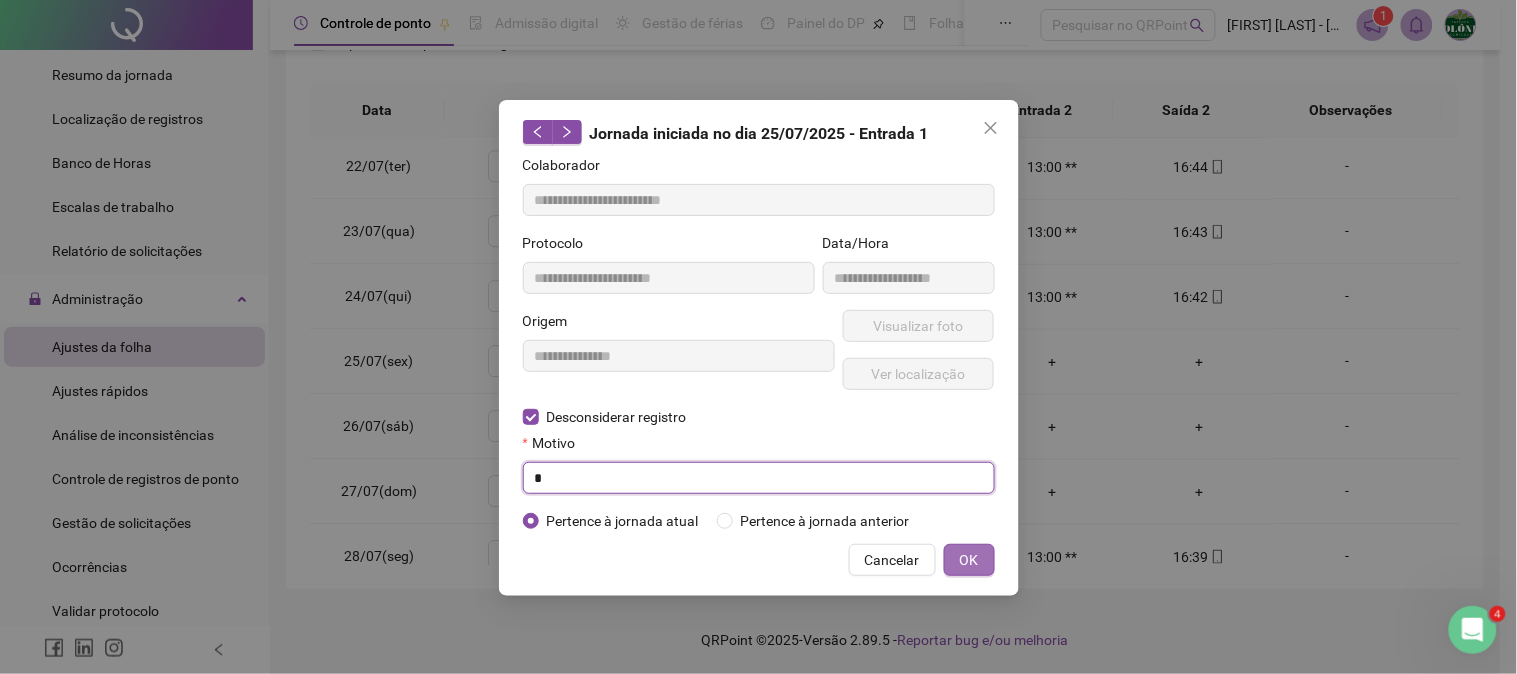 type on "*" 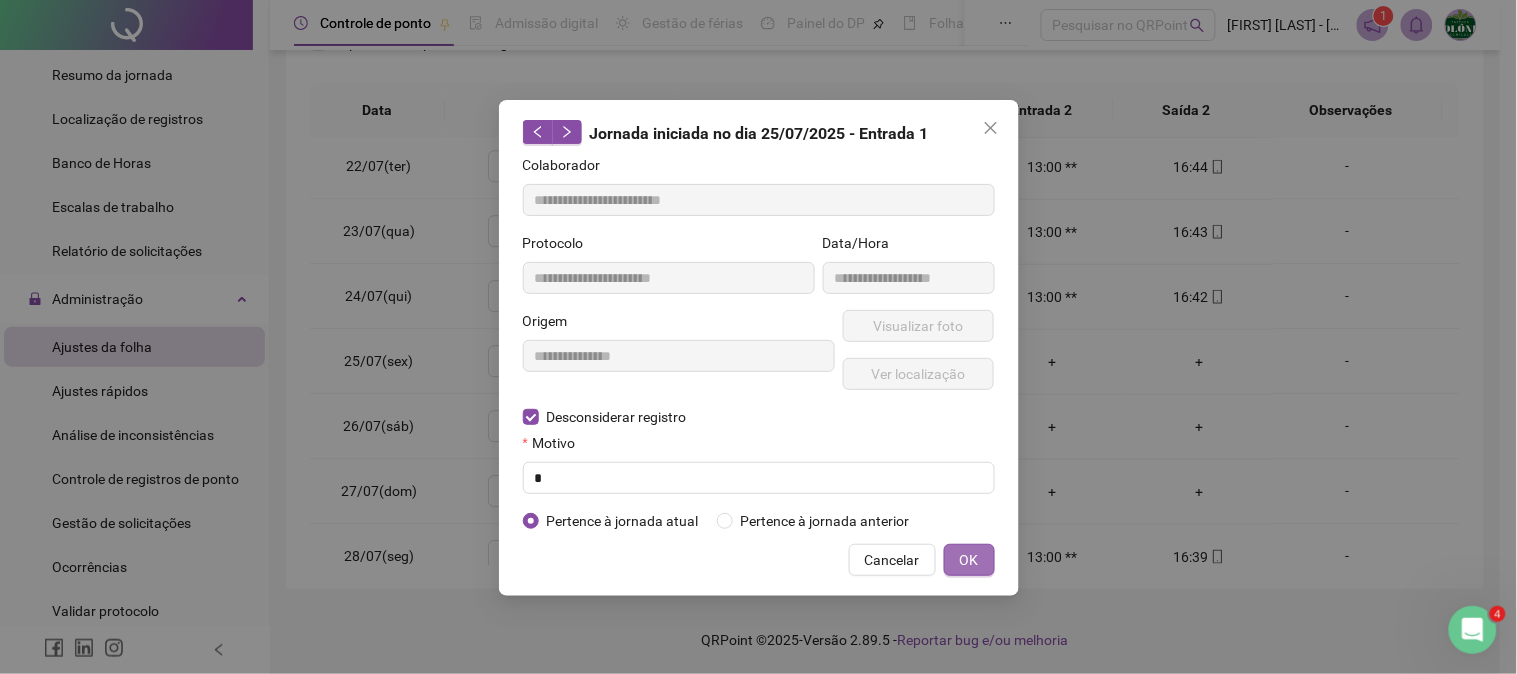 click on "OK" at bounding box center (969, 560) 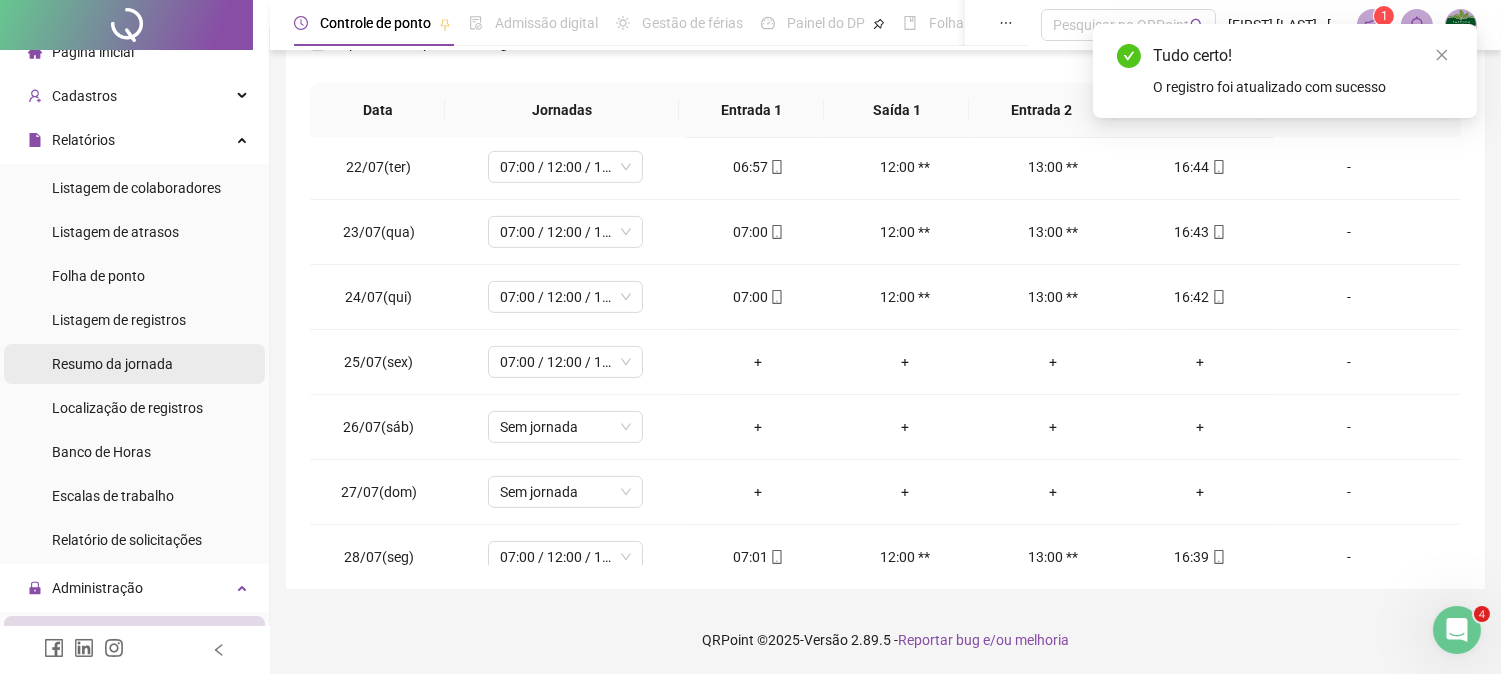 scroll, scrollTop: 0, scrollLeft: 0, axis: both 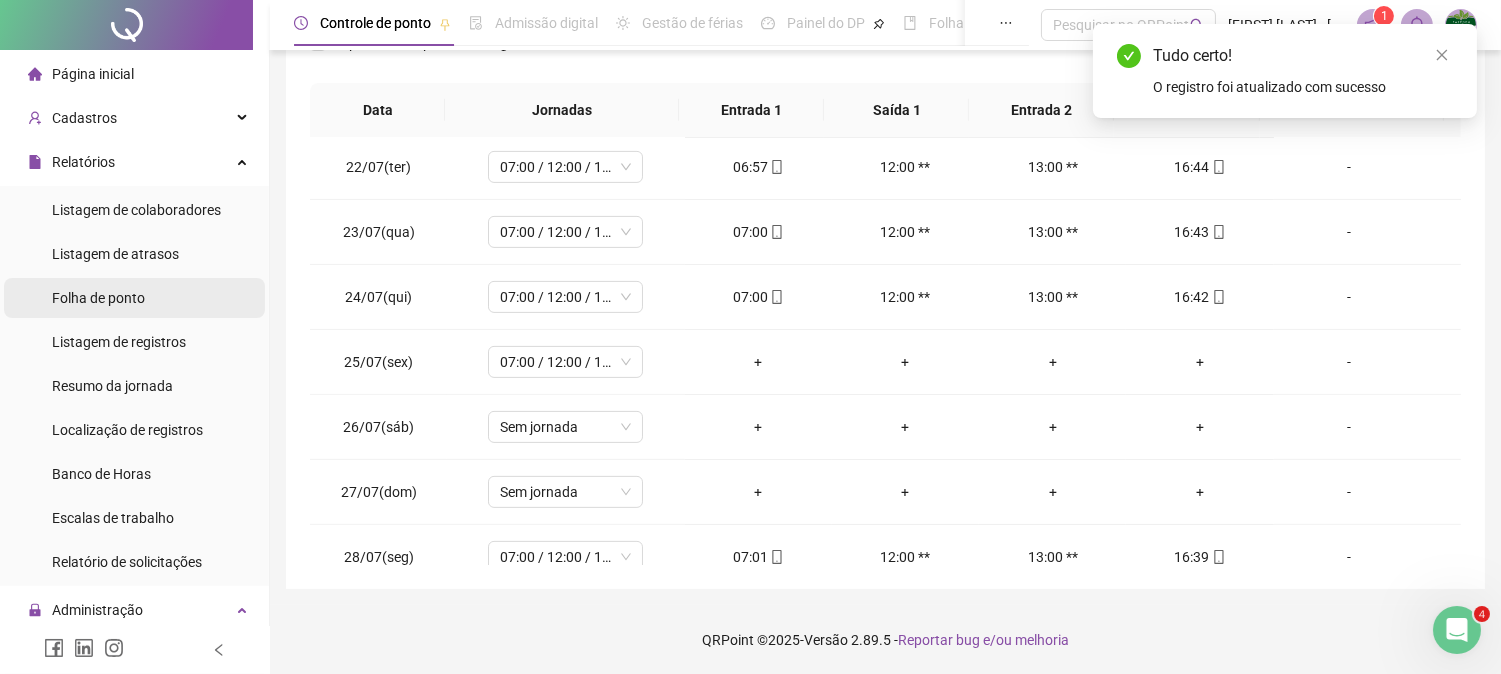 click on "Folha de ponto" at bounding box center (98, 298) 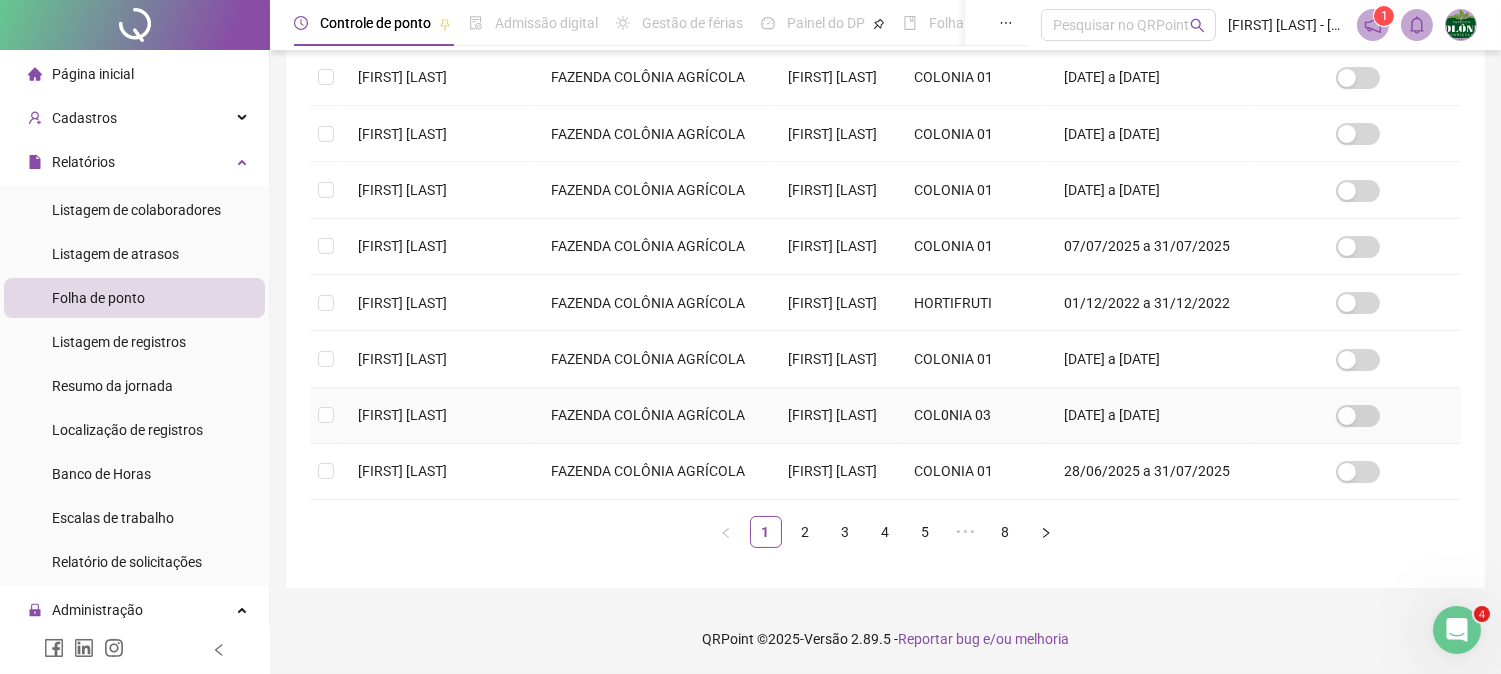 scroll, scrollTop: 717, scrollLeft: 0, axis: vertical 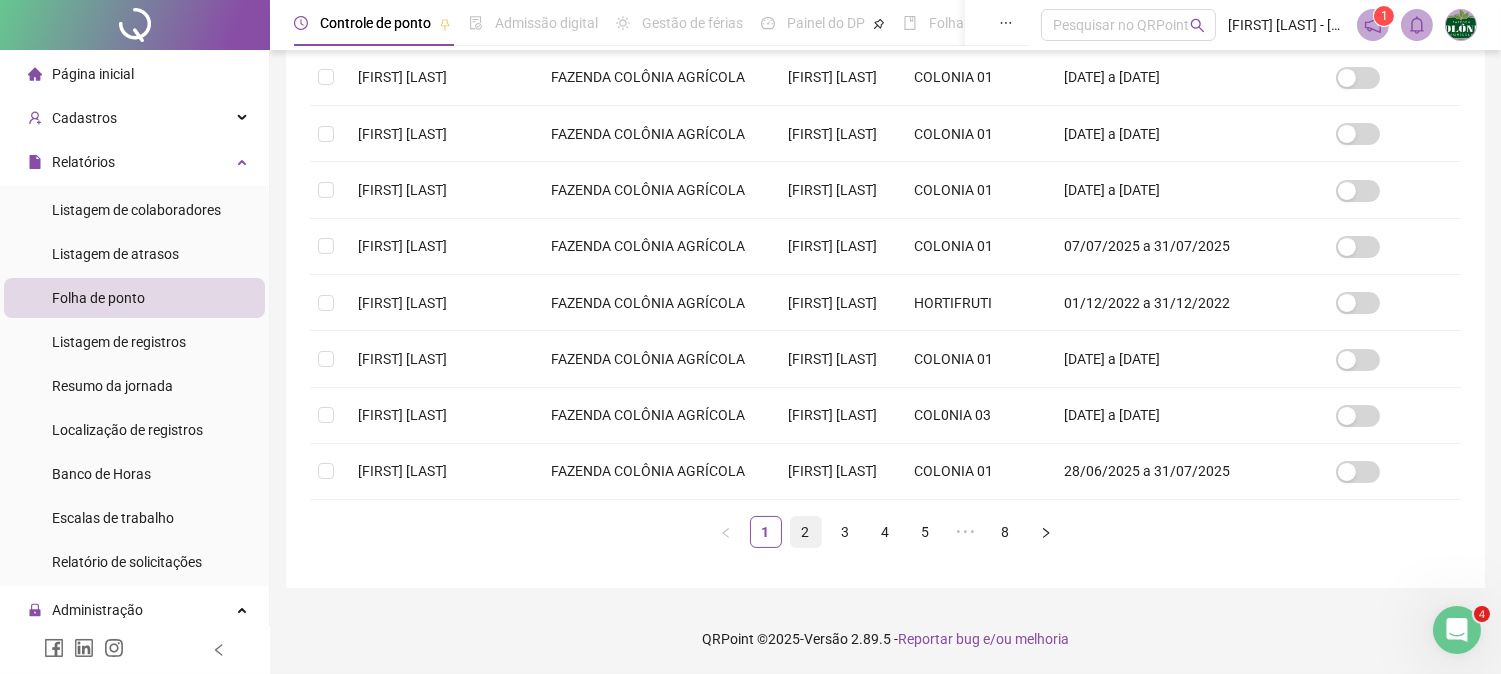 click on "2" at bounding box center (806, 532) 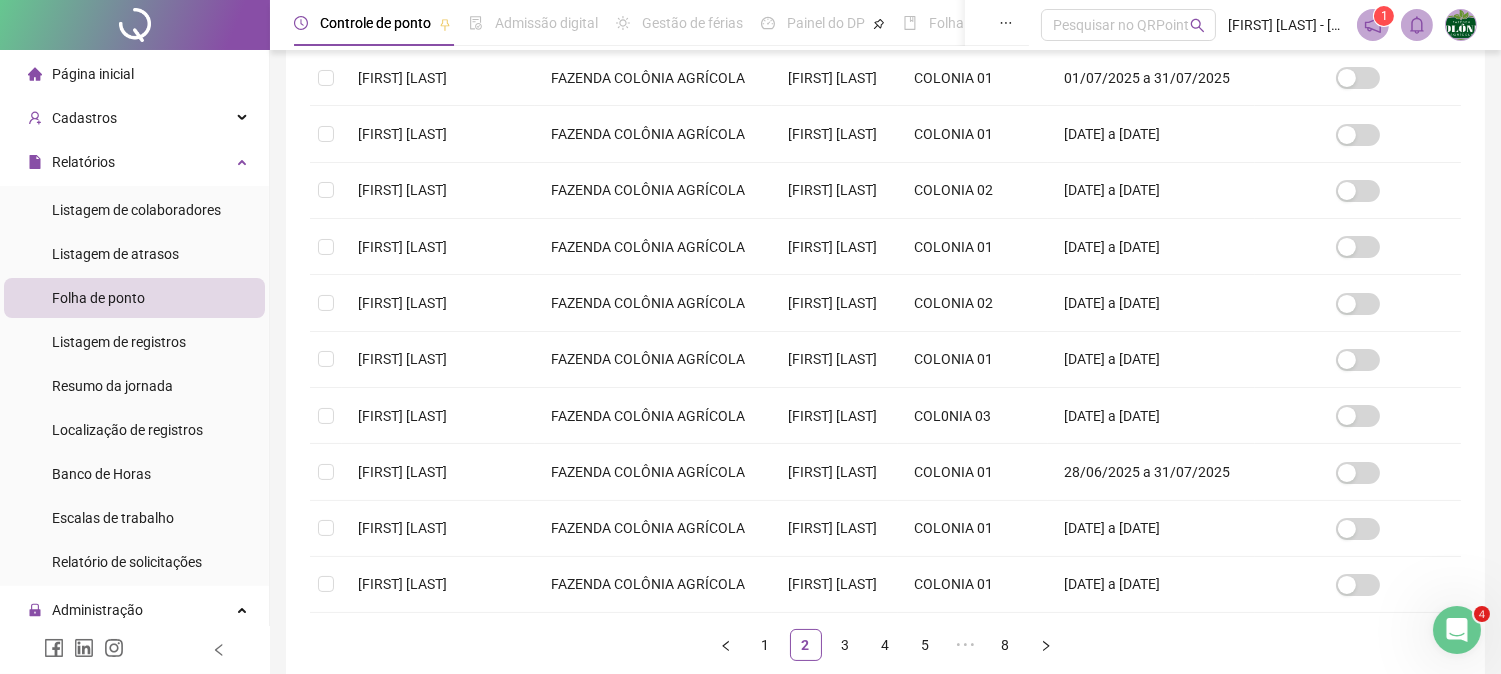 scroll, scrollTop: 717, scrollLeft: 0, axis: vertical 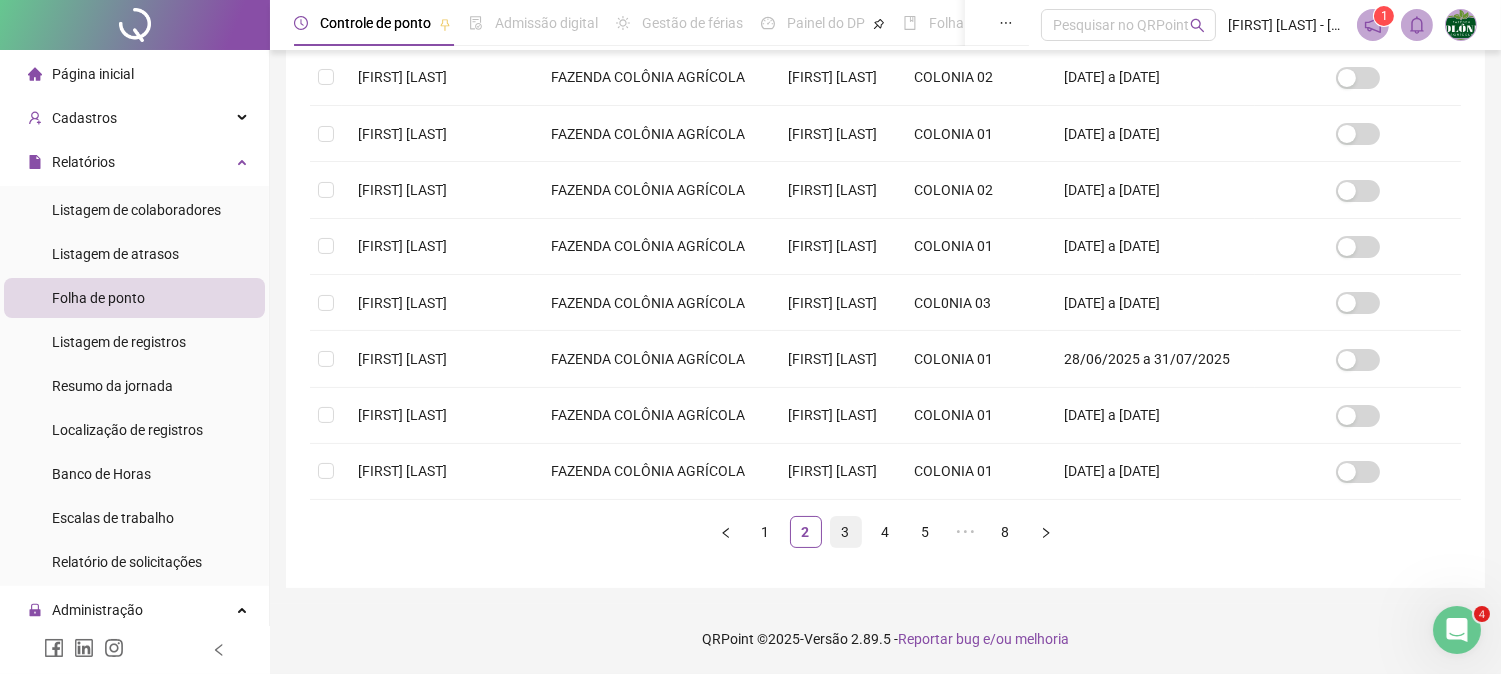 click on "3" at bounding box center (846, 532) 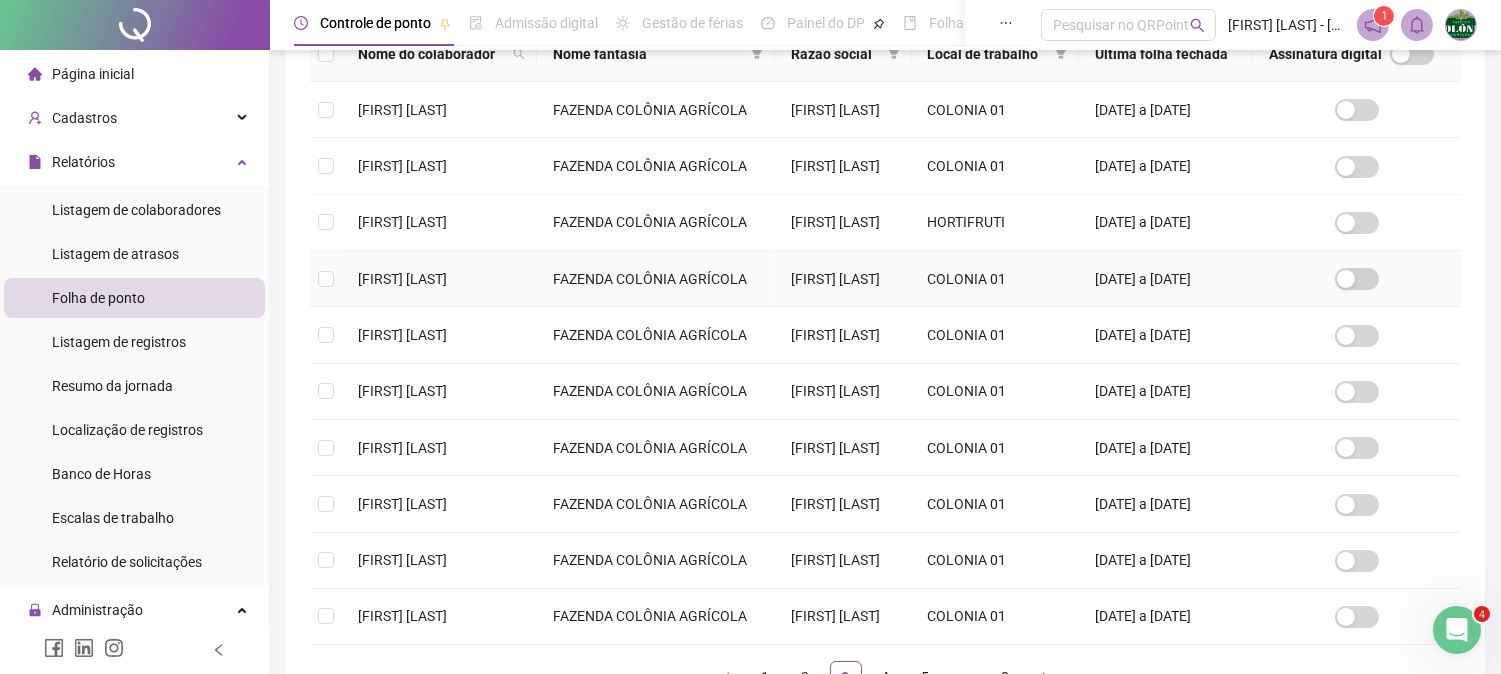 scroll, scrollTop: 717, scrollLeft: 0, axis: vertical 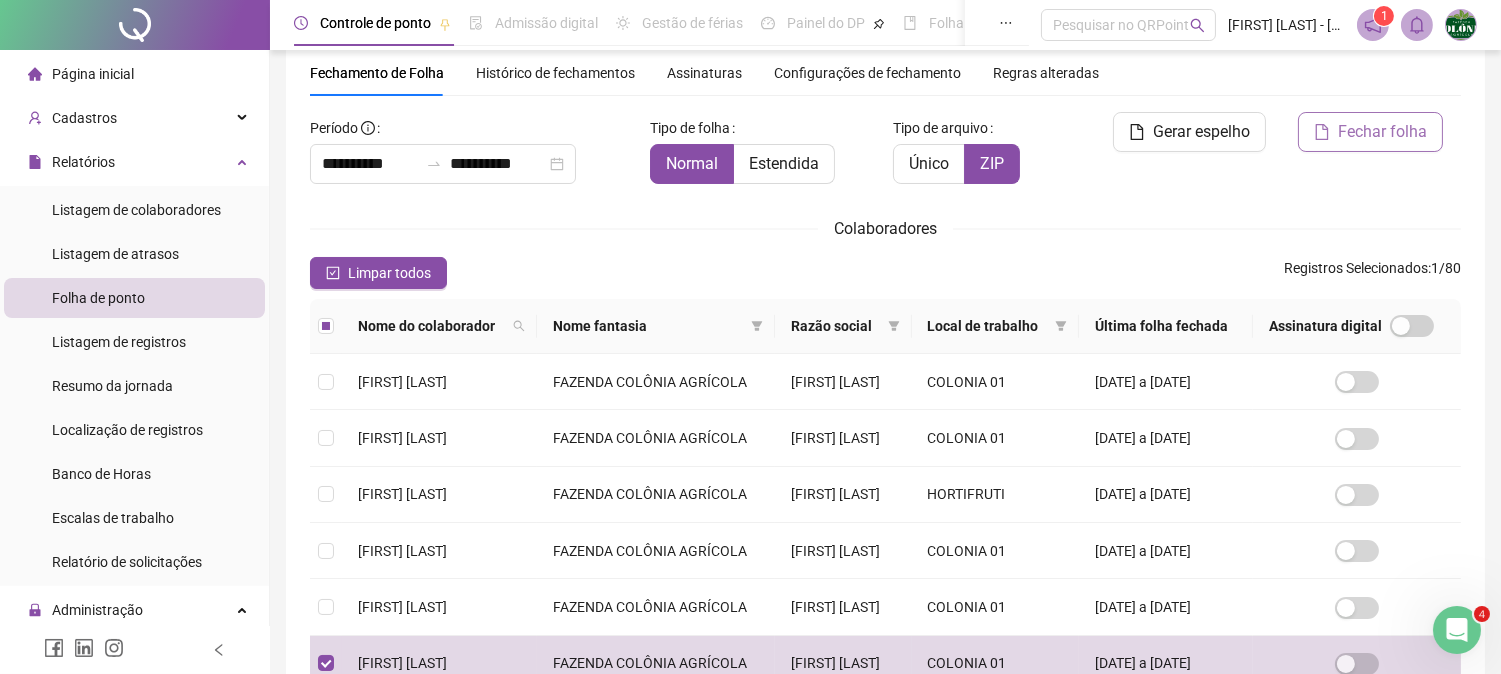 click on "Fechar folha" at bounding box center (1382, 132) 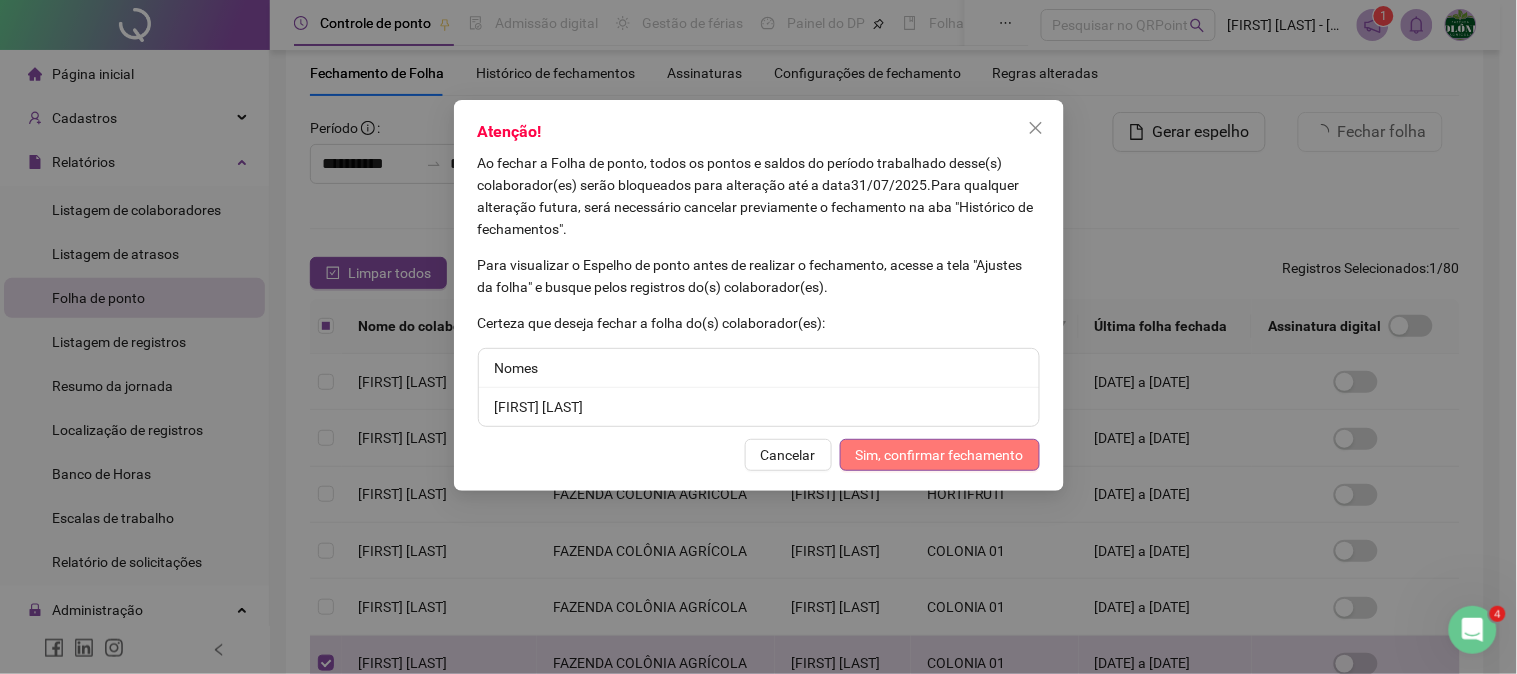 click on "Sim, confirmar fechamento" at bounding box center [940, 455] 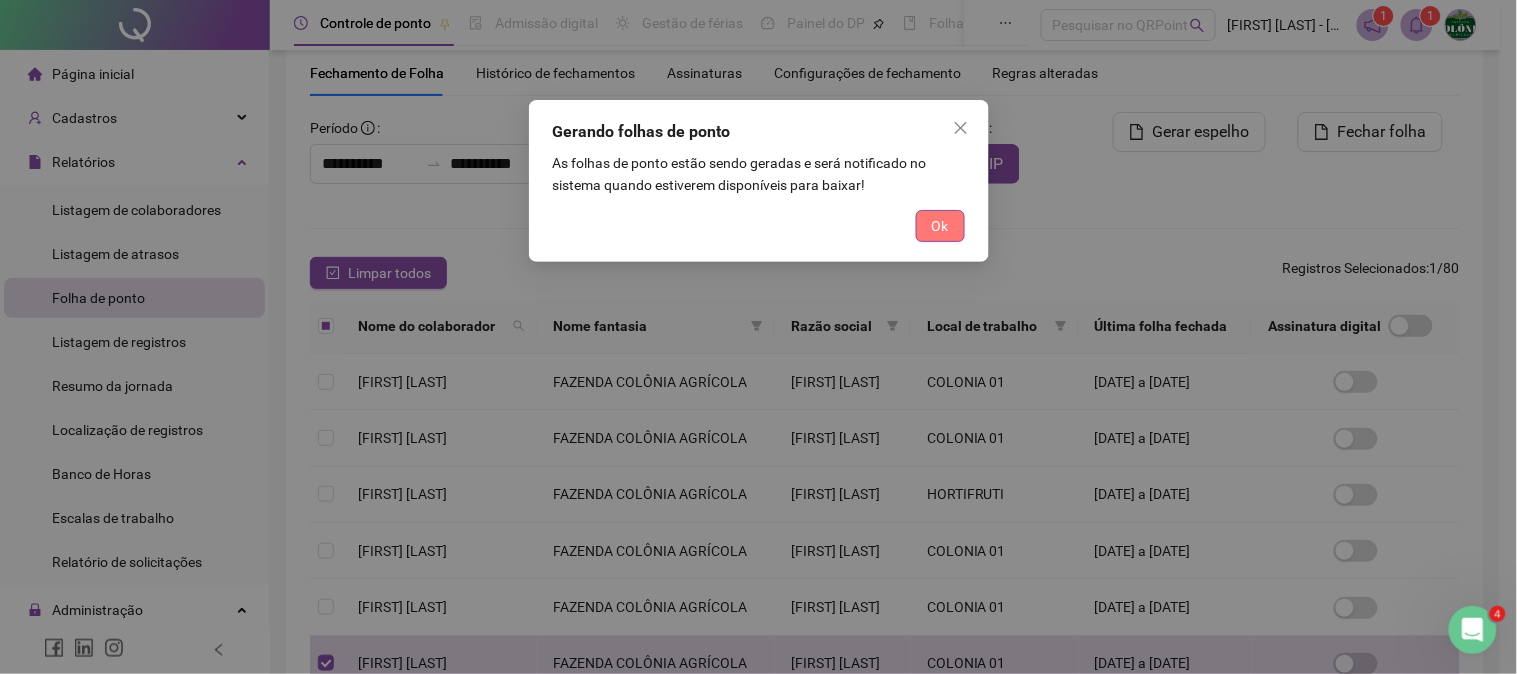 click on "Ok" at bounding box center (940, 226) 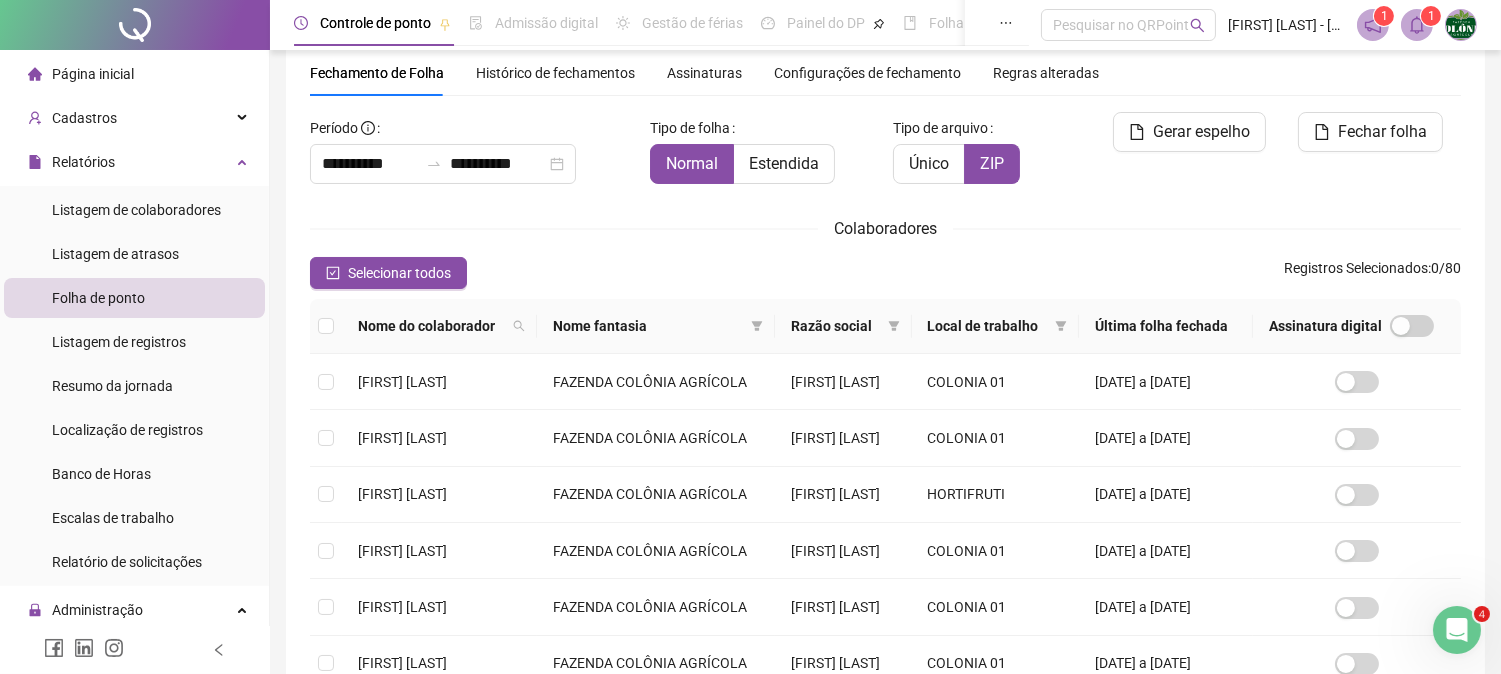 click on "Folha de ponto" at bounding box center [98, 298] 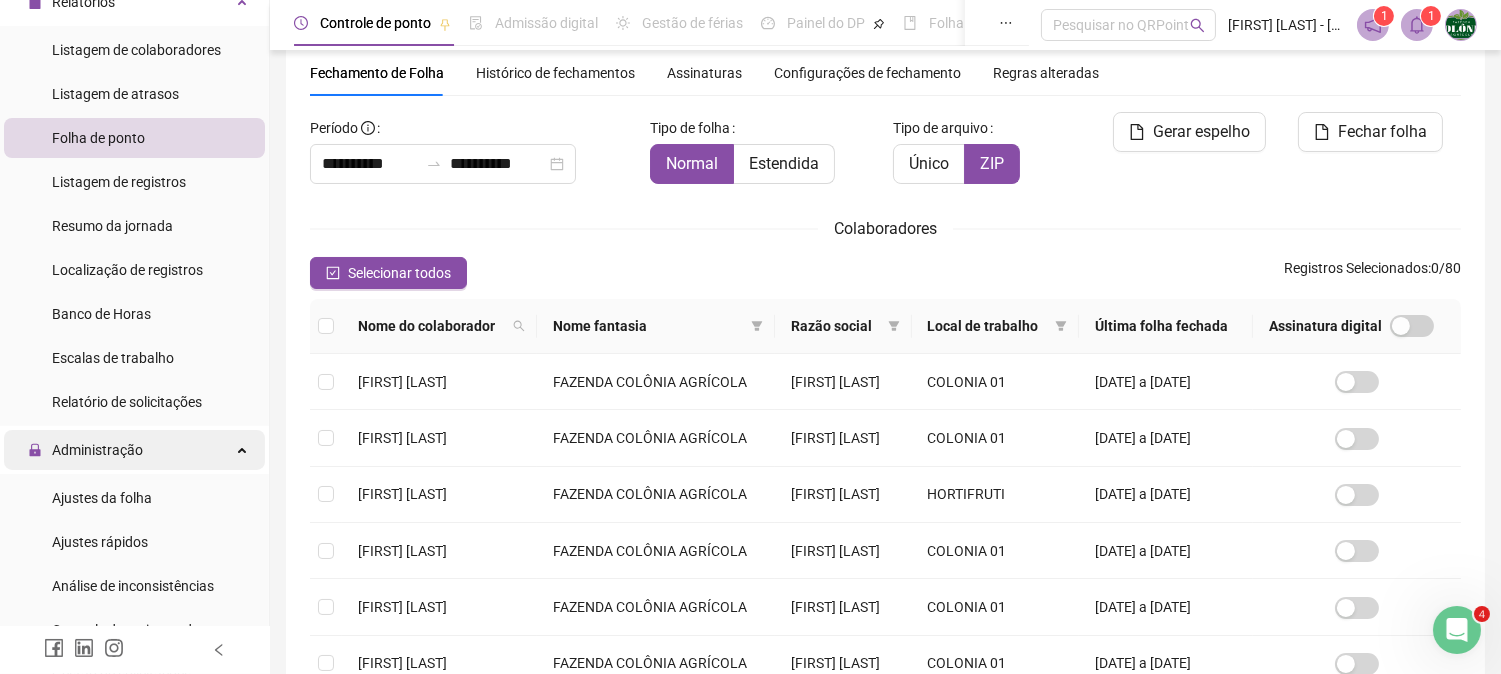 scroll, scrollTop: 0, scrollLeft: 0, axis: both 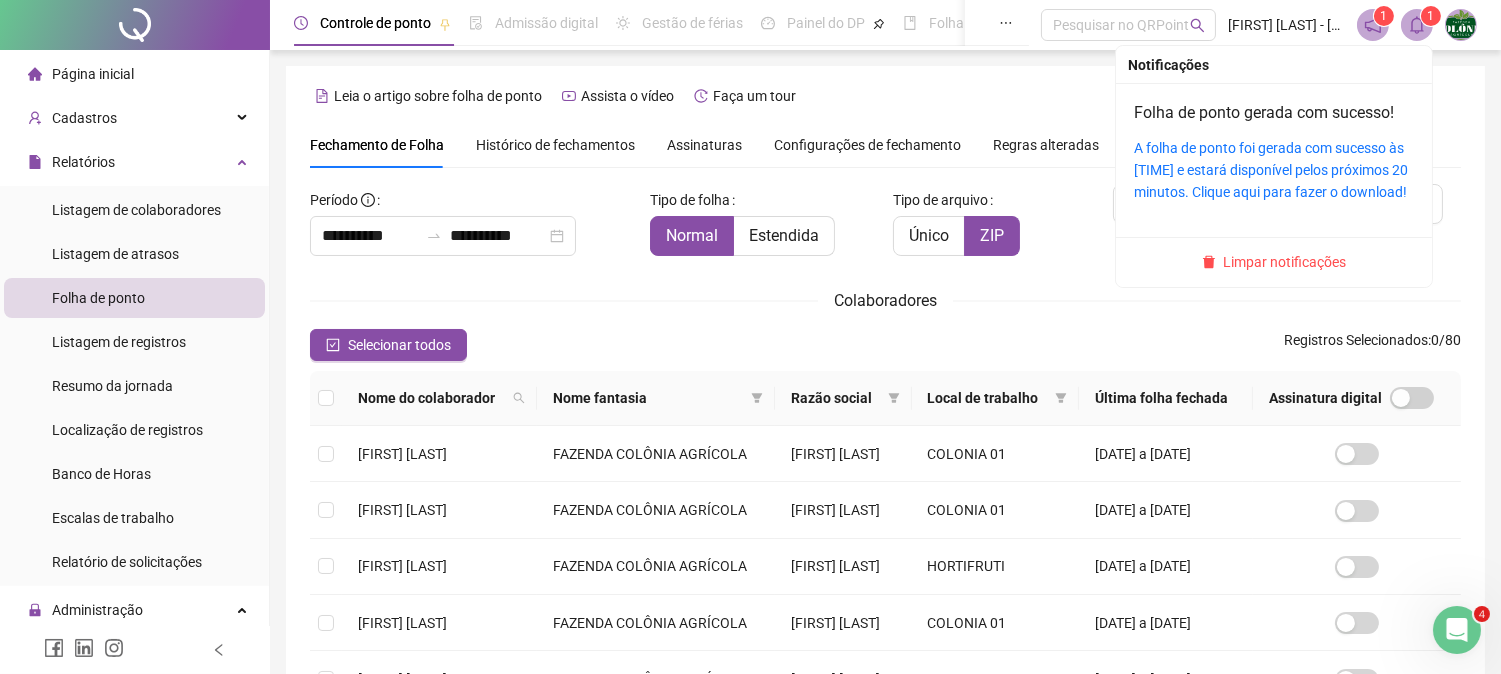 click at bounding box center (1417, 25) 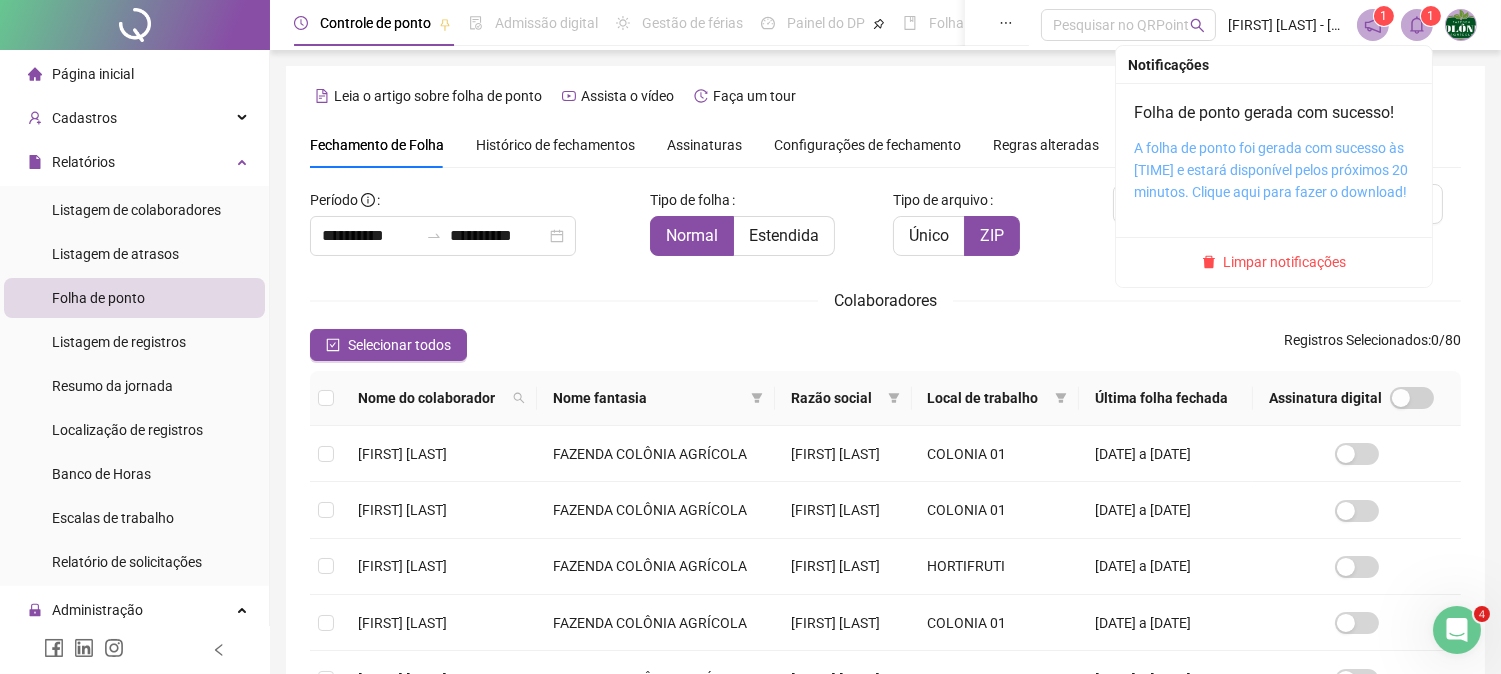 click on "A folha de ponto foi gerada com sucesso às [TIME] e estará disponível pelos próximos 20 minutos.
Clique aqui para fazer o download!" at bounding box center (1271, 170) 